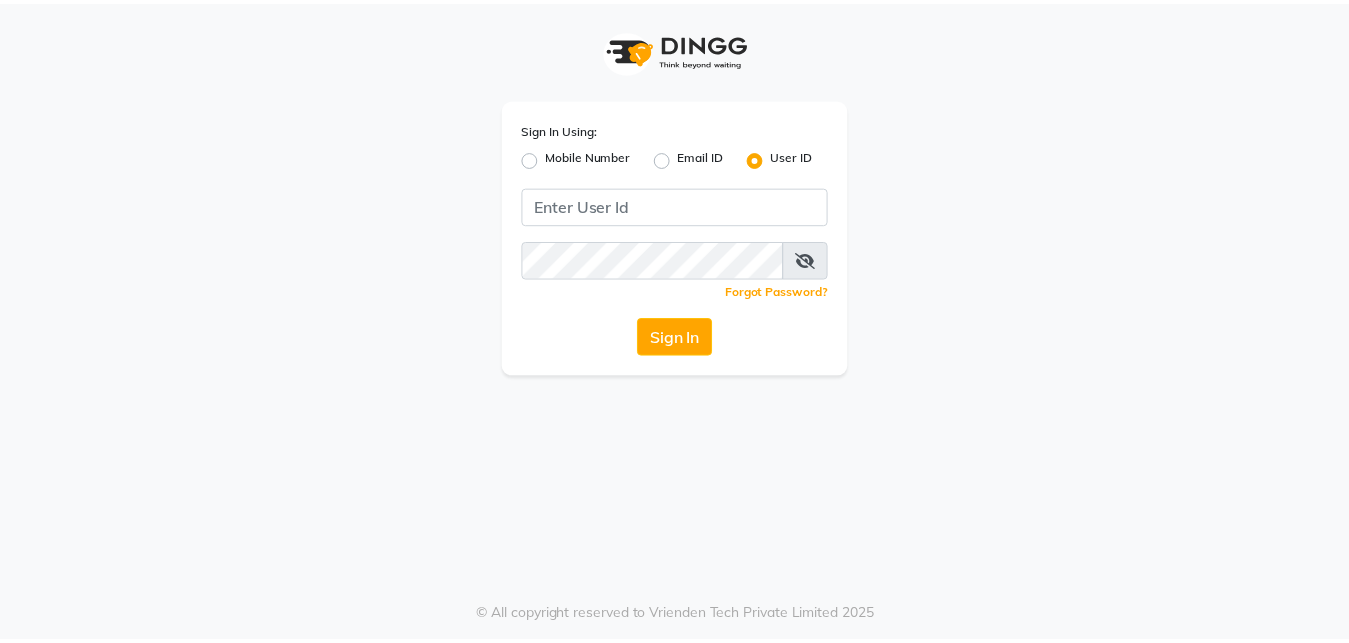 scroll, scrollTop: 0, scrollLeft: 0, axis: both 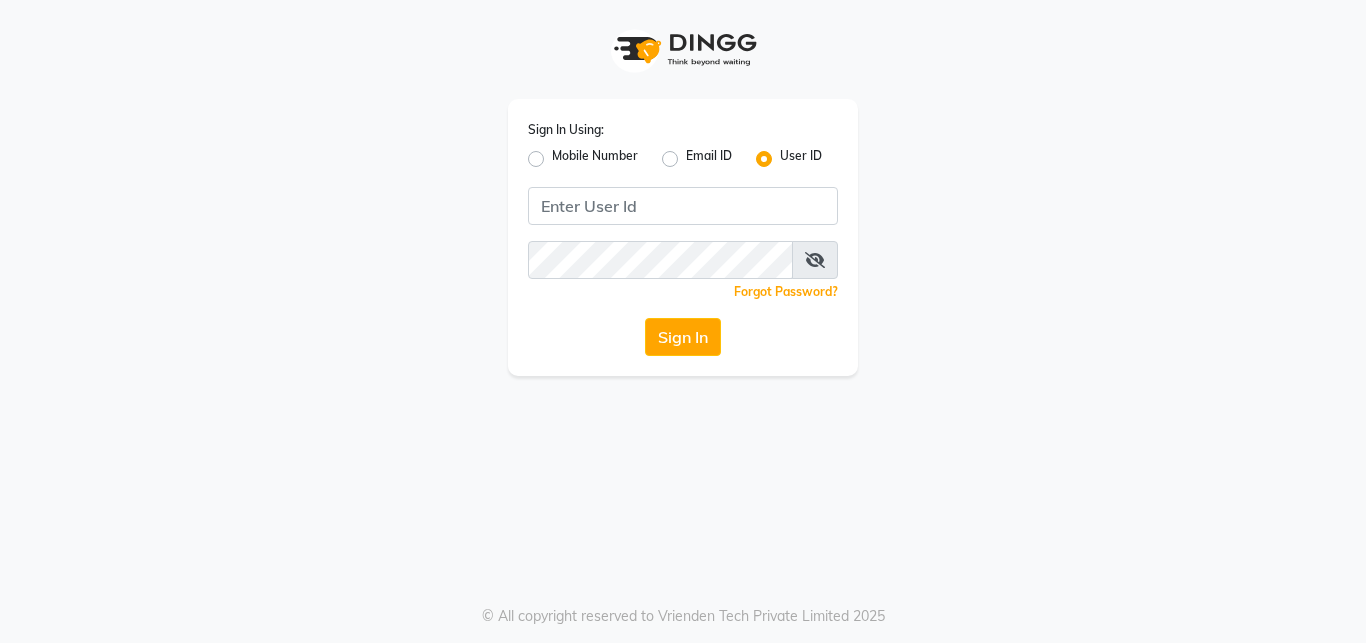 click on "Mobile Number" 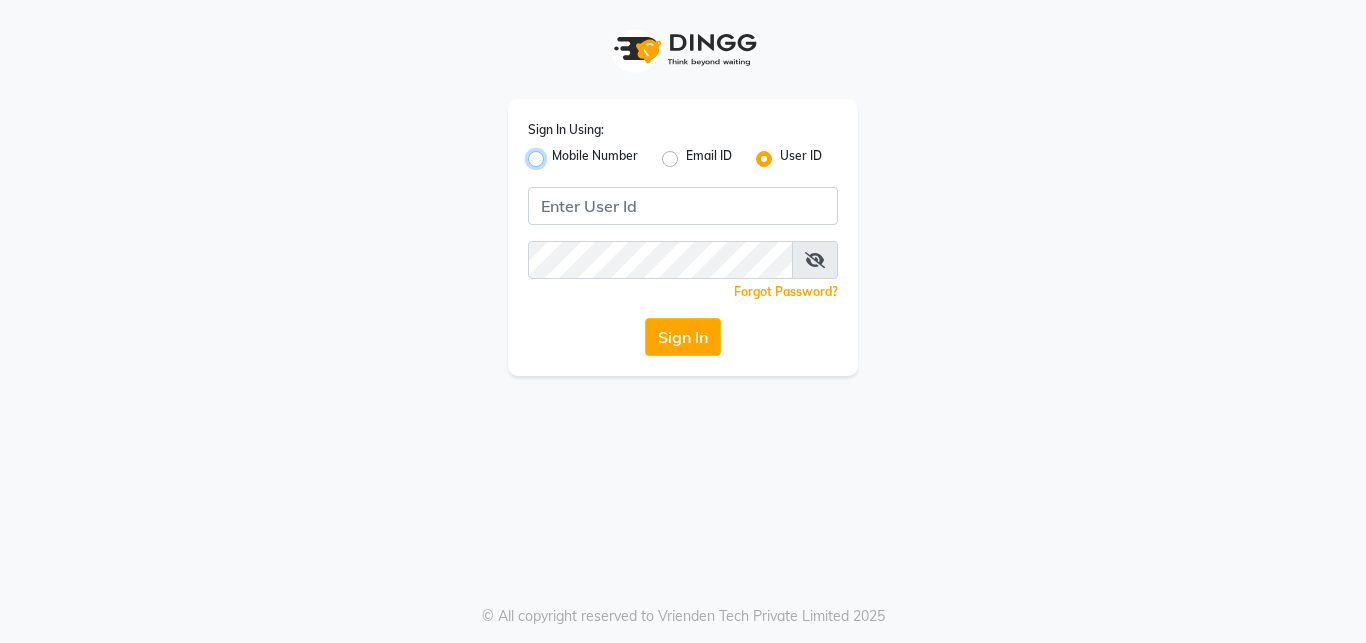 click on "Mobile Number" at bounding box center (558, 153) 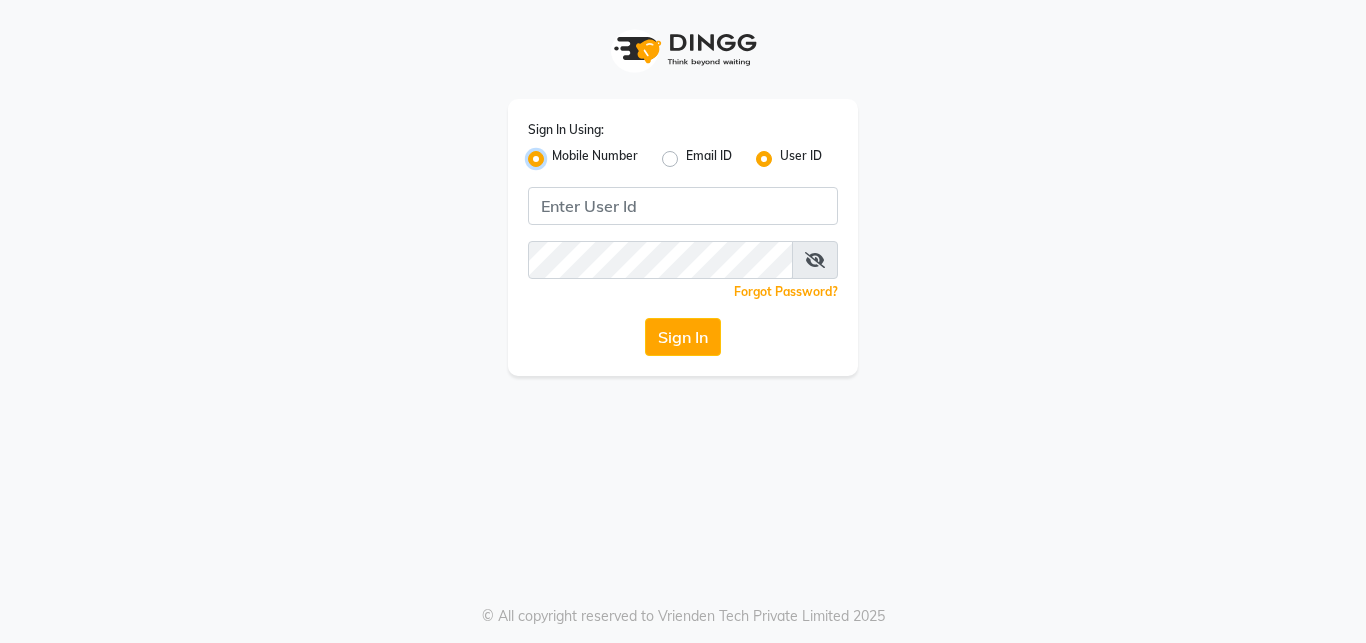 radio on "false" 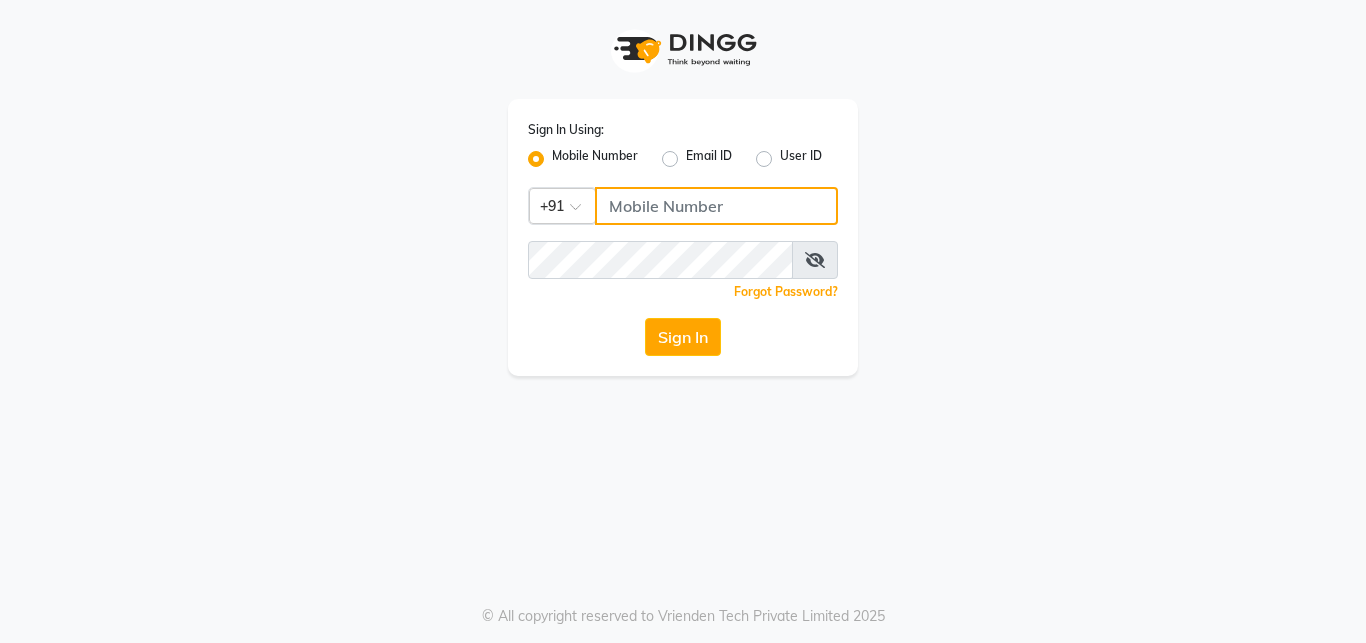 click 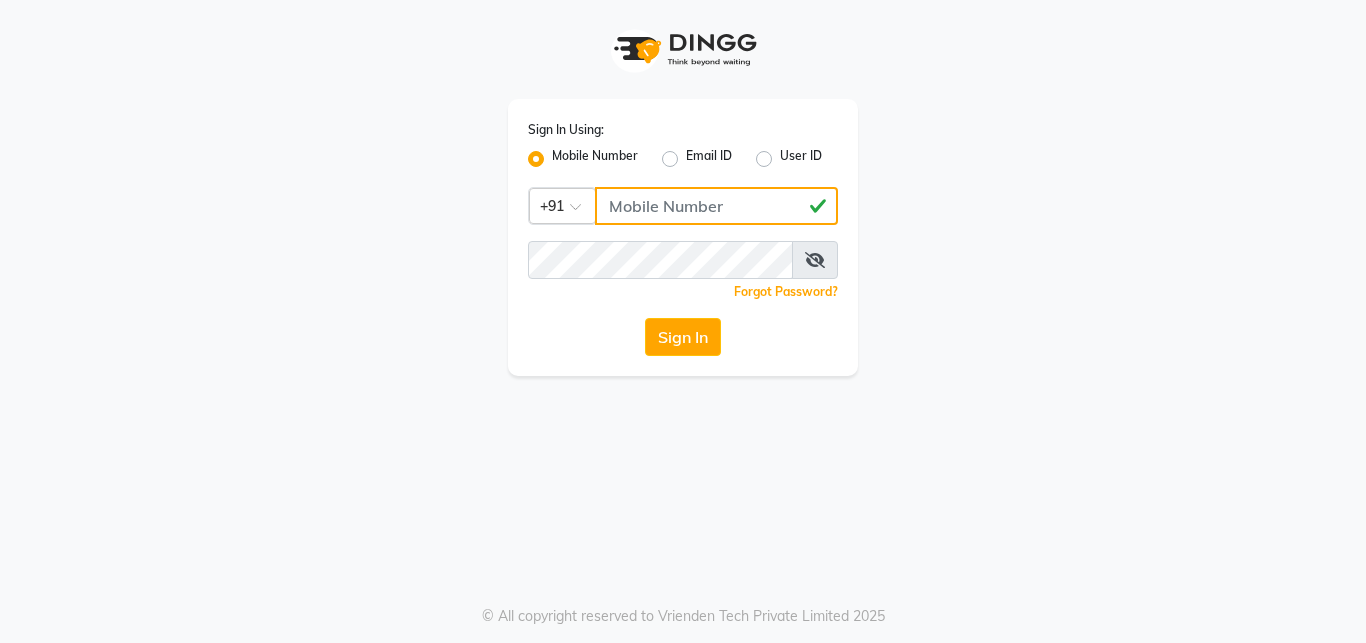 type on "[PHONE]" 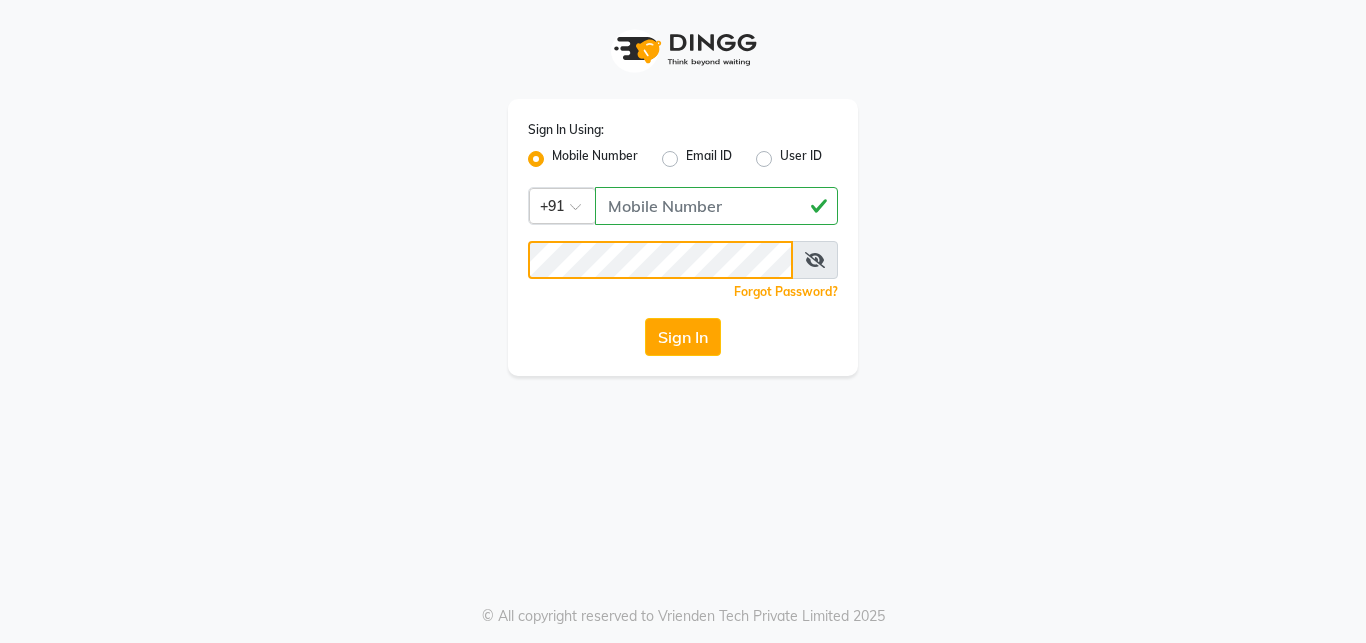 click on "Sign In" 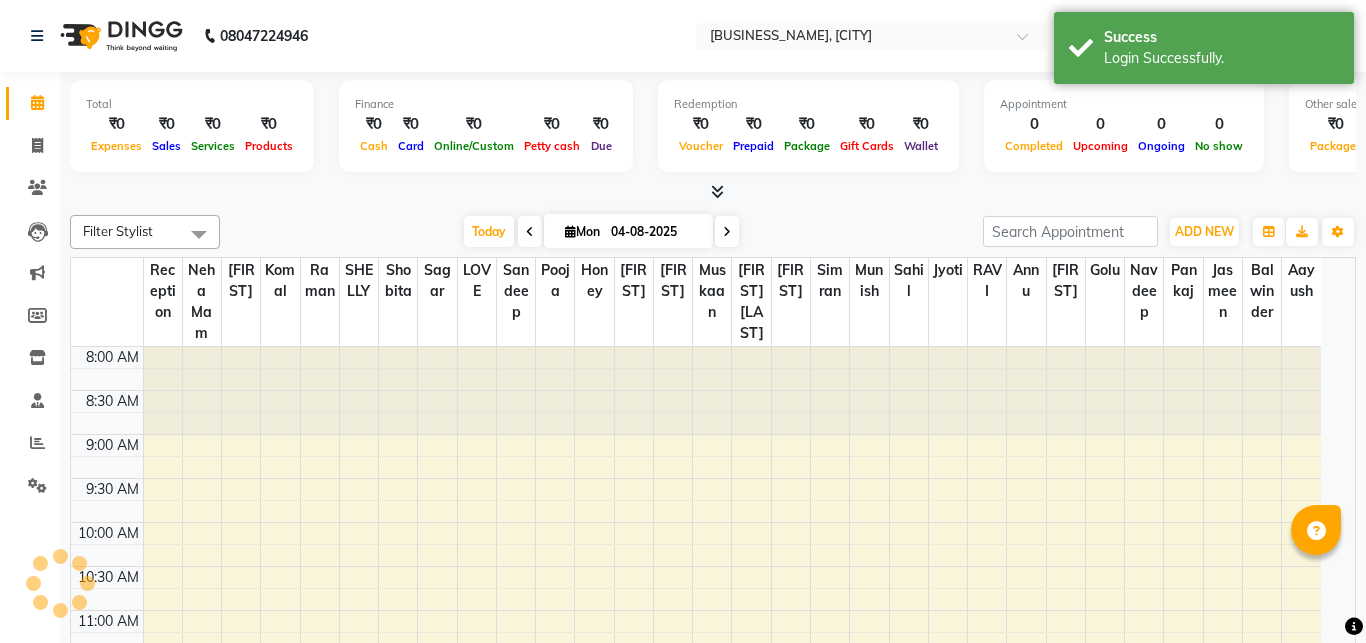 select on "en" 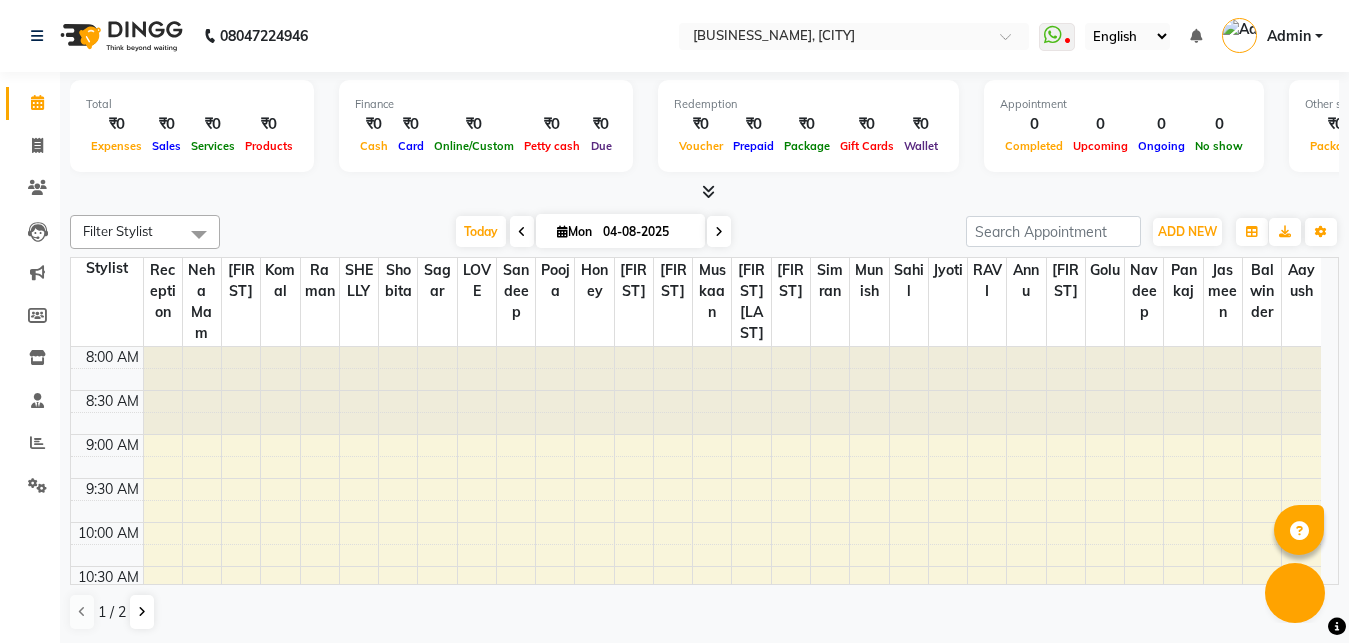 scroll, scrollTop: 0, scrollLeft: 0, axis: both 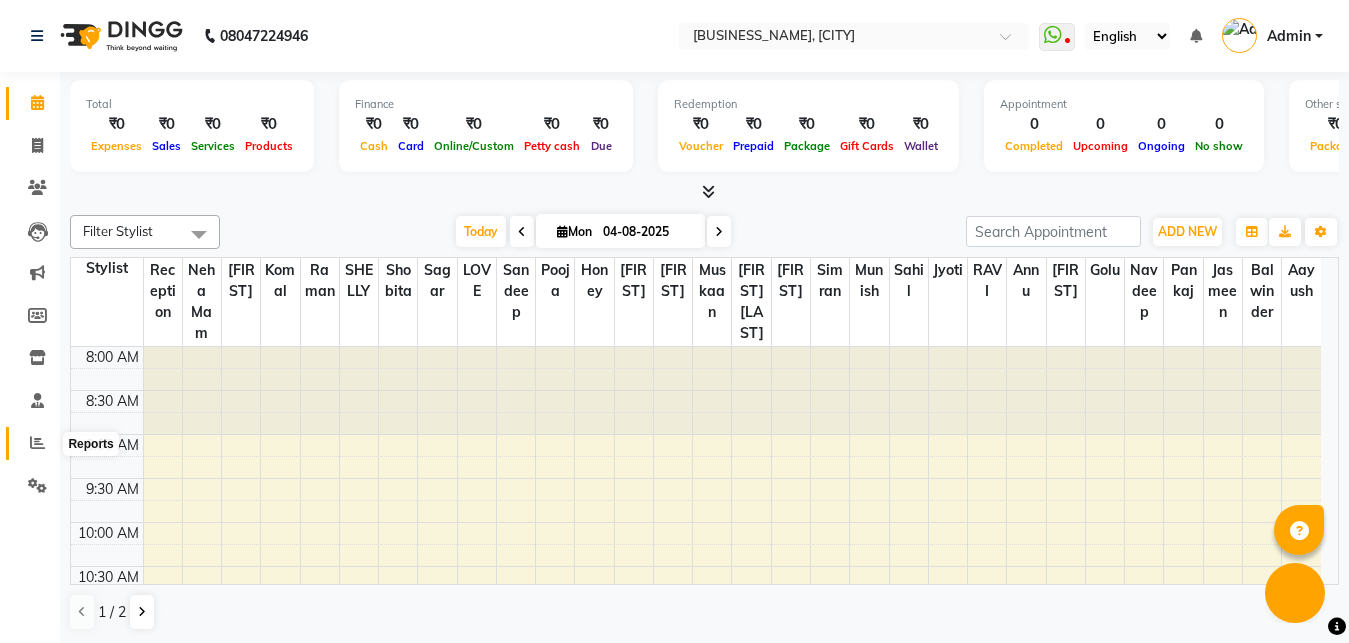 click 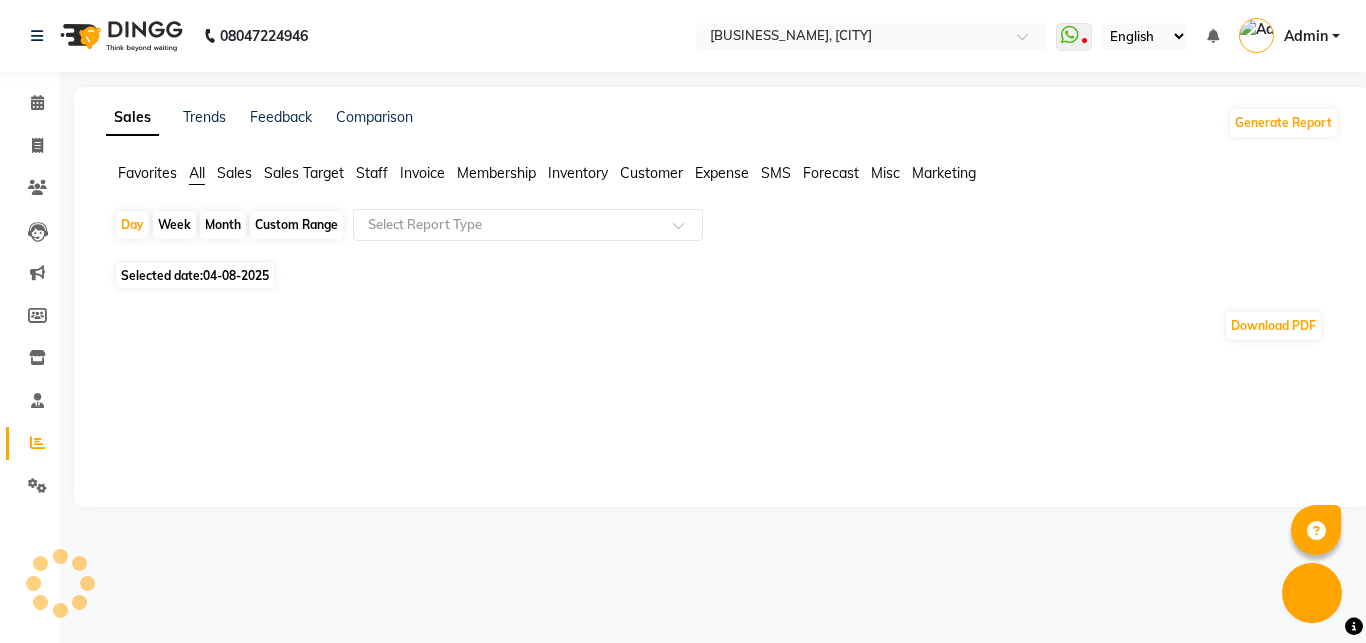 click on "Month" 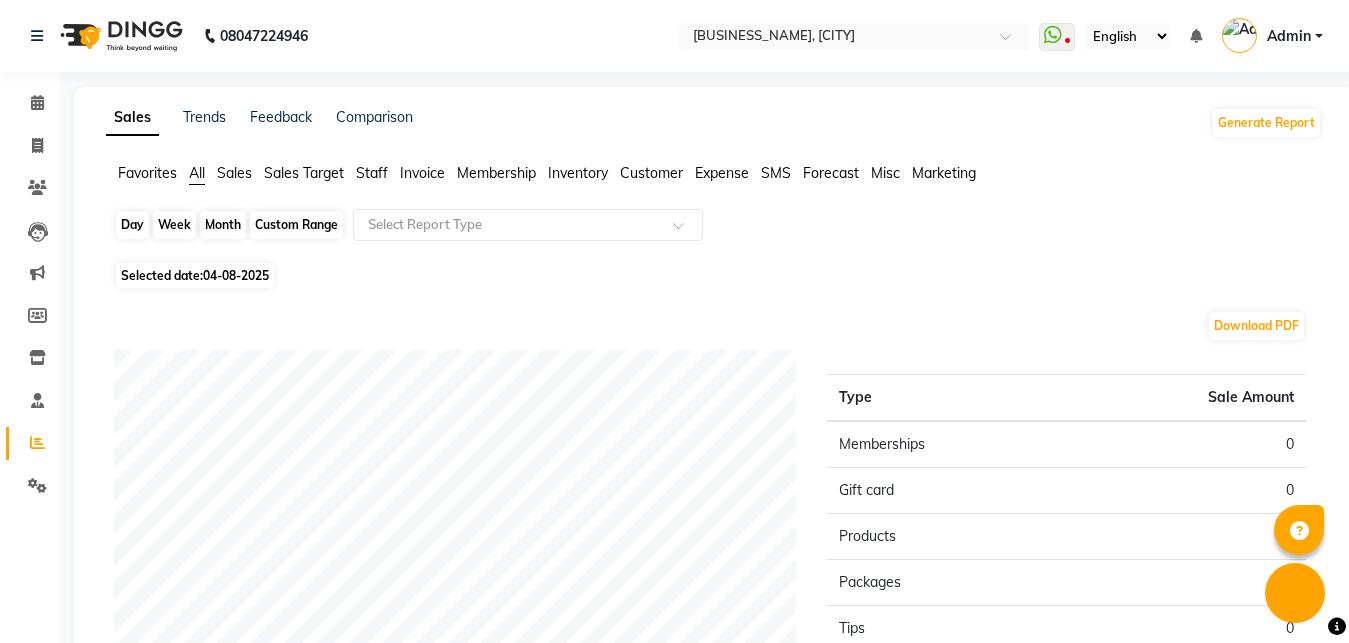 click on "Month" 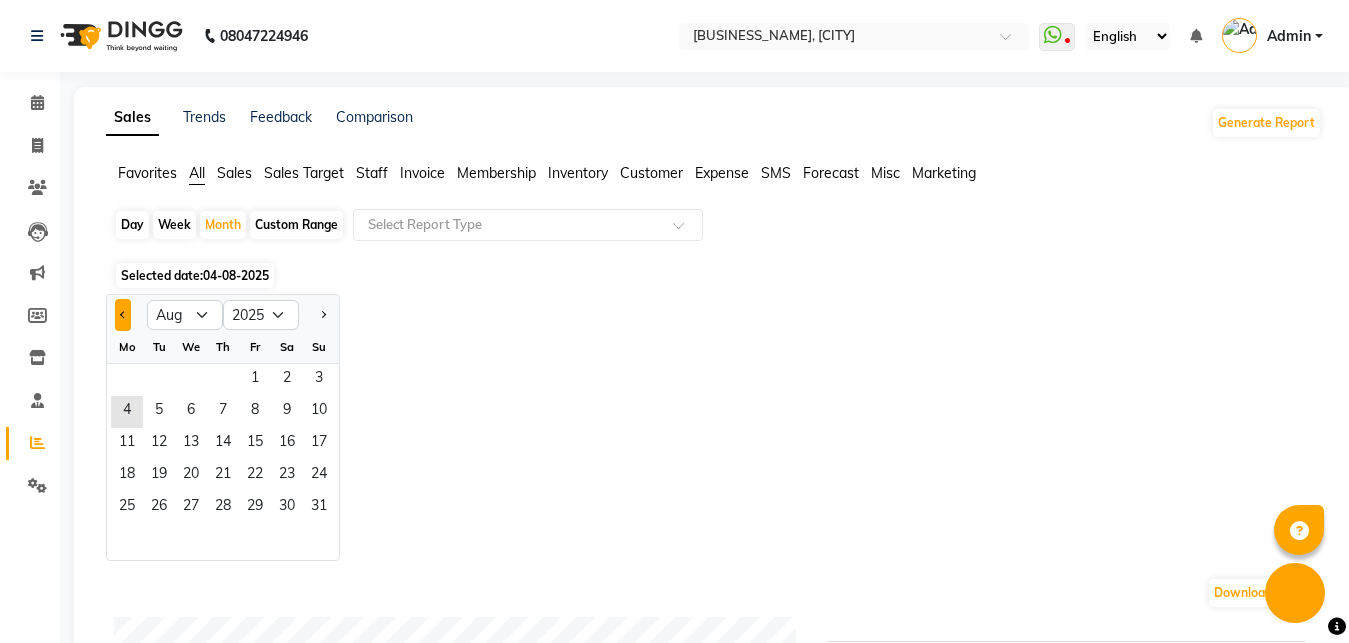 click 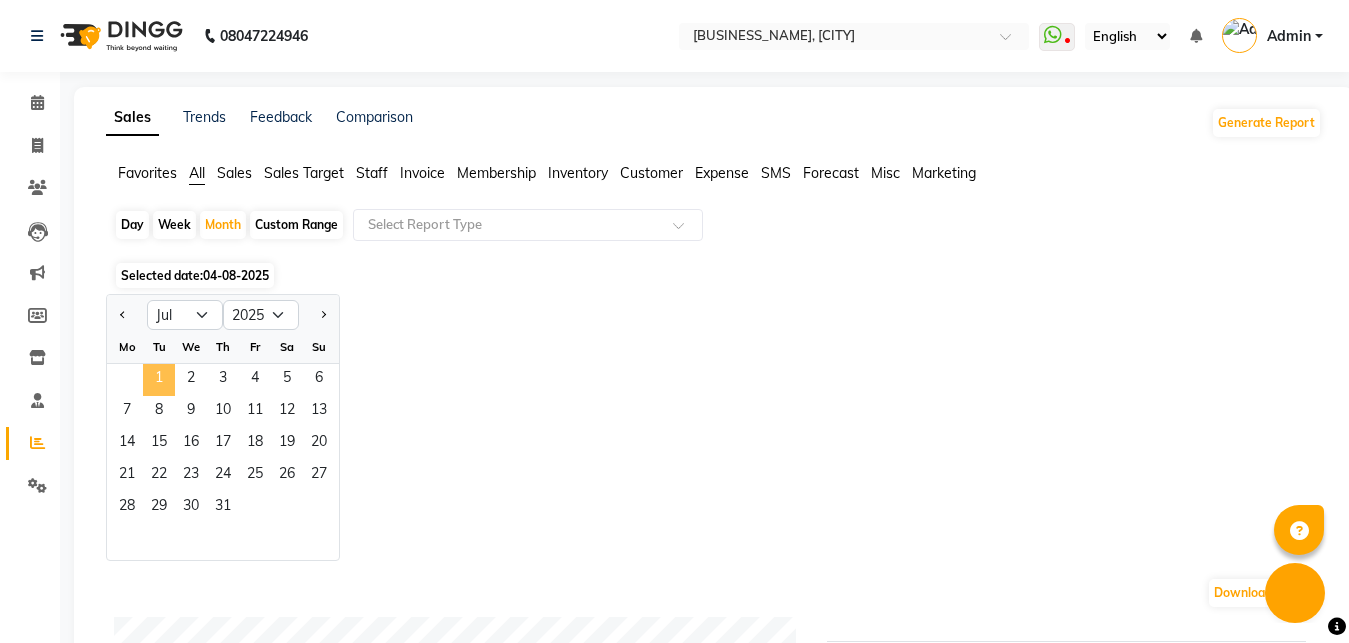 click on "1" 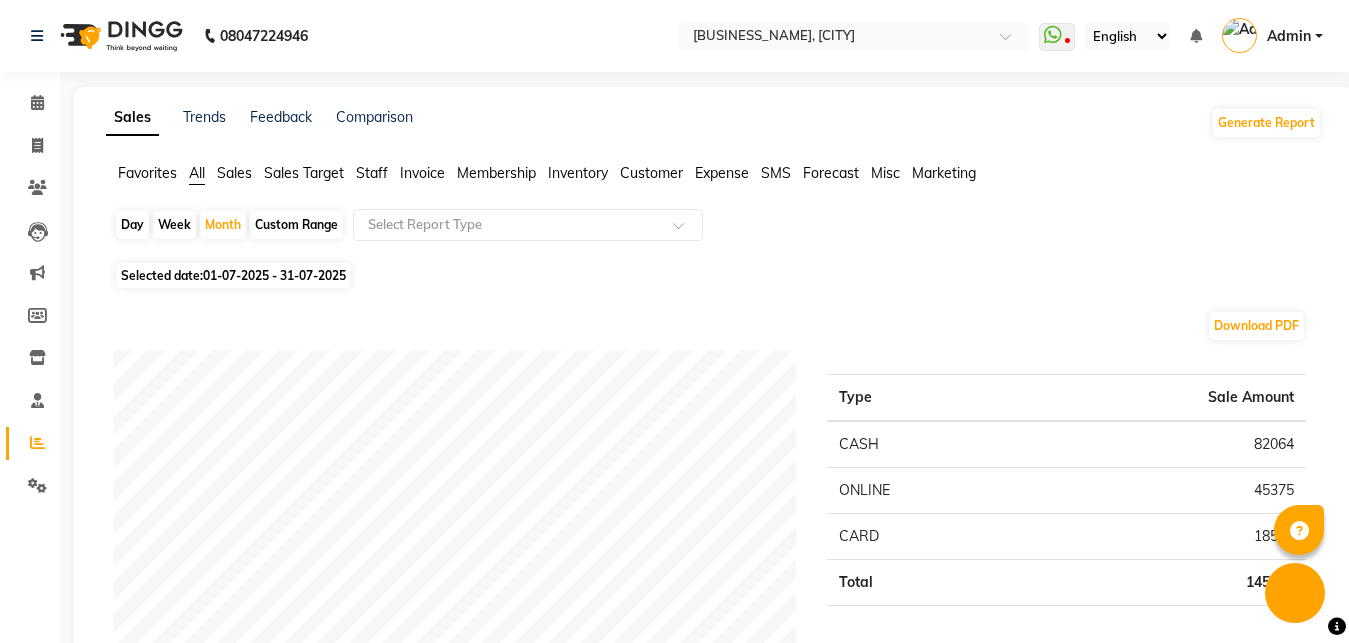 click on "Selected date:  01-07-2025 - 31-07-2025" 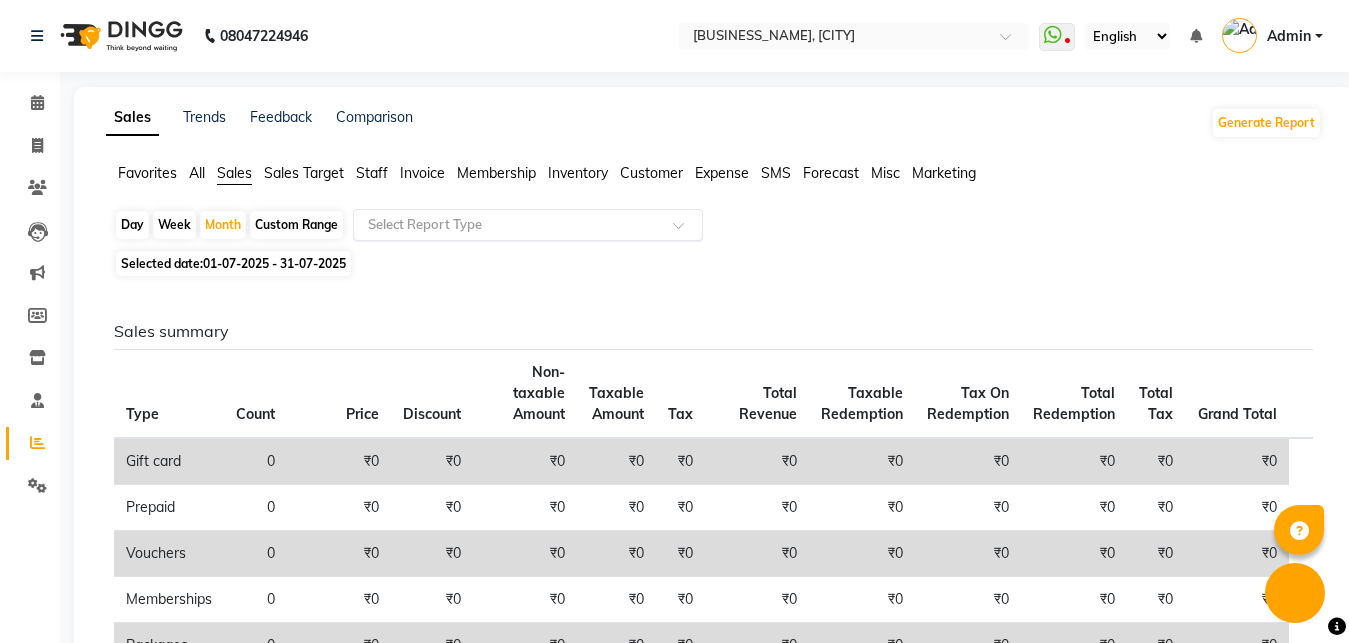click 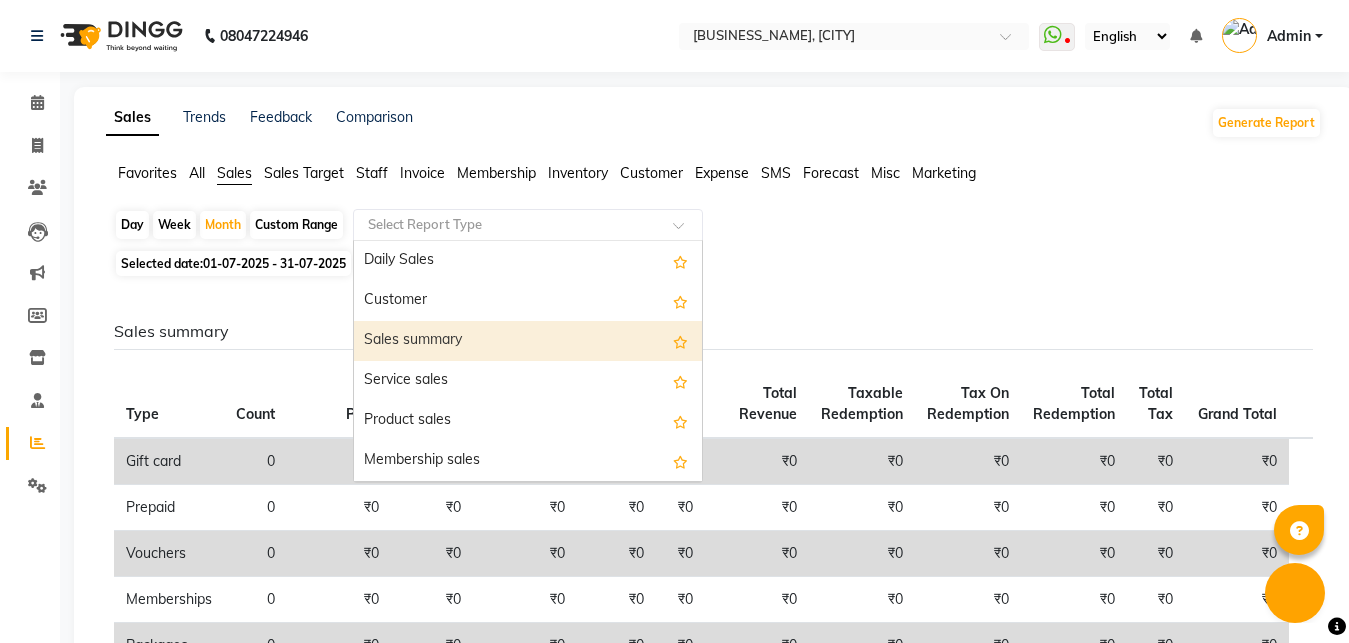 click on "Sales summary" at bounding box center [528, 341] 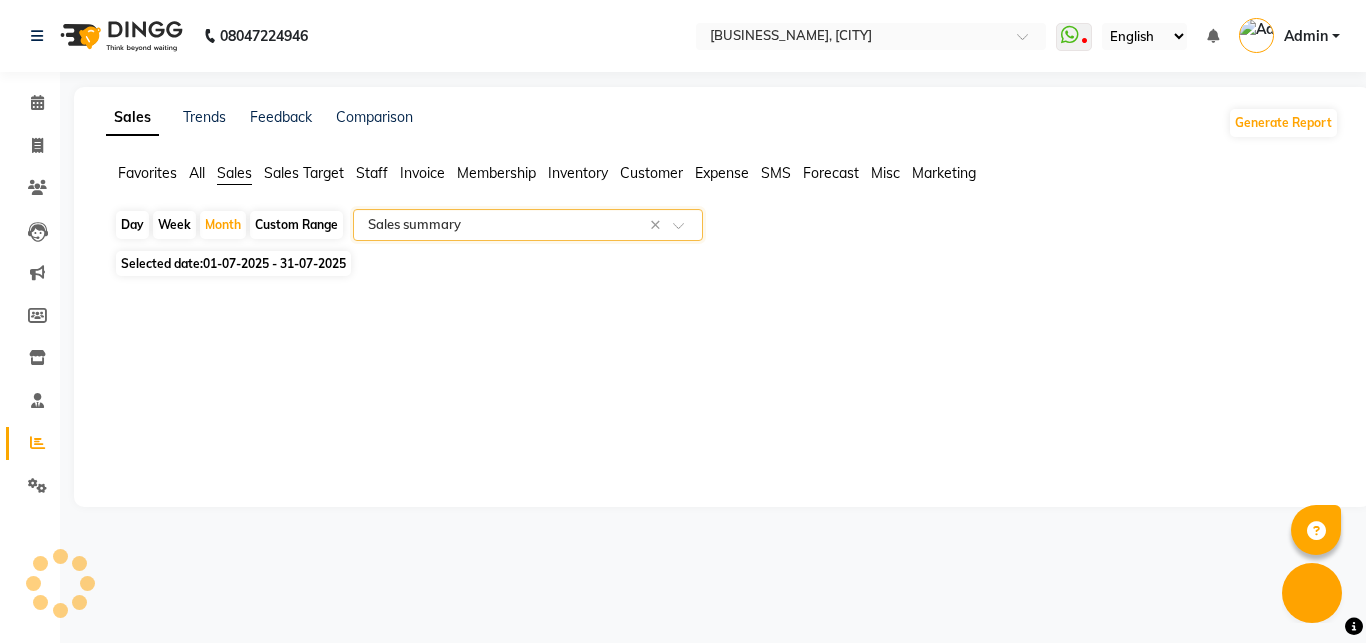 select on "filtered_report" 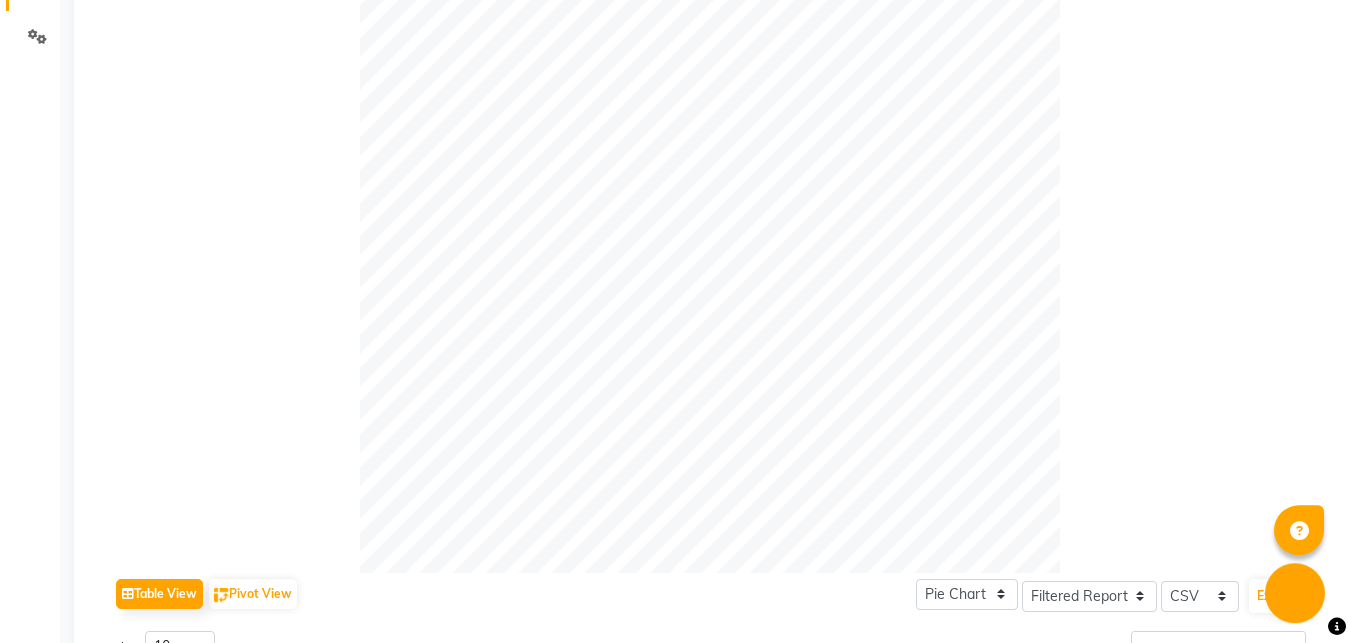 scroll, scrollTop: 0, scrollLeft: 0, axis: both 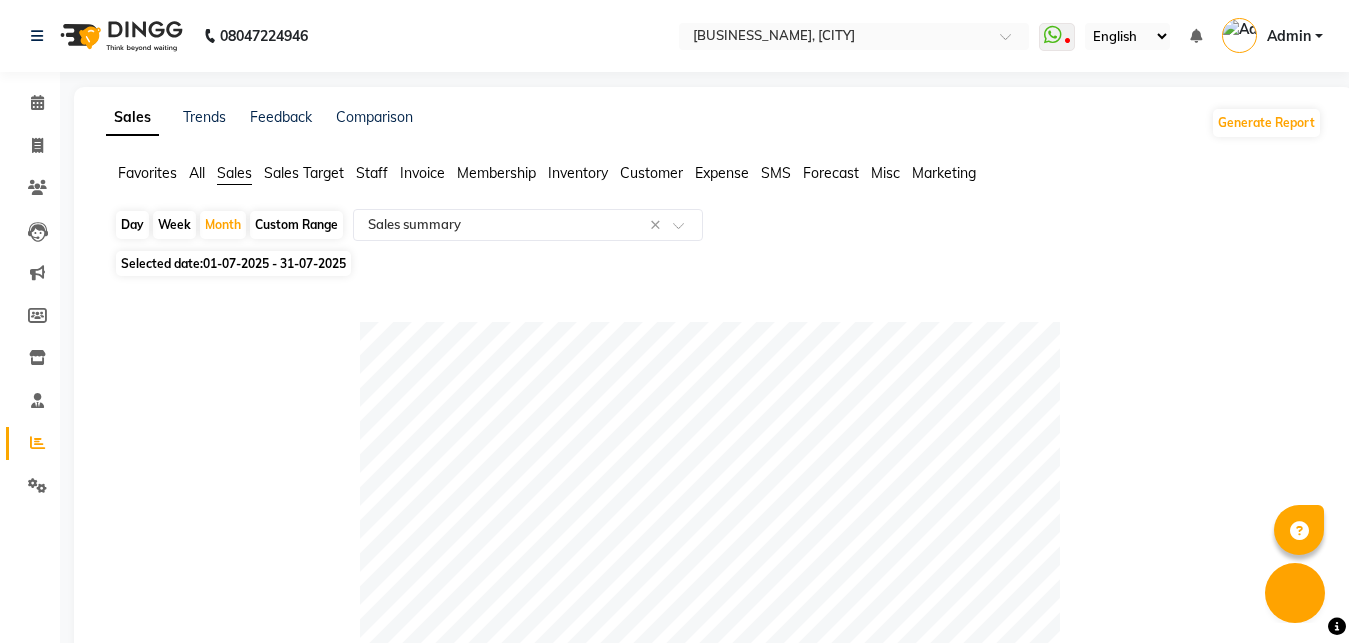 click on "Day   Week   Month   Custom Range  Select Report Type × Sales summary ×" 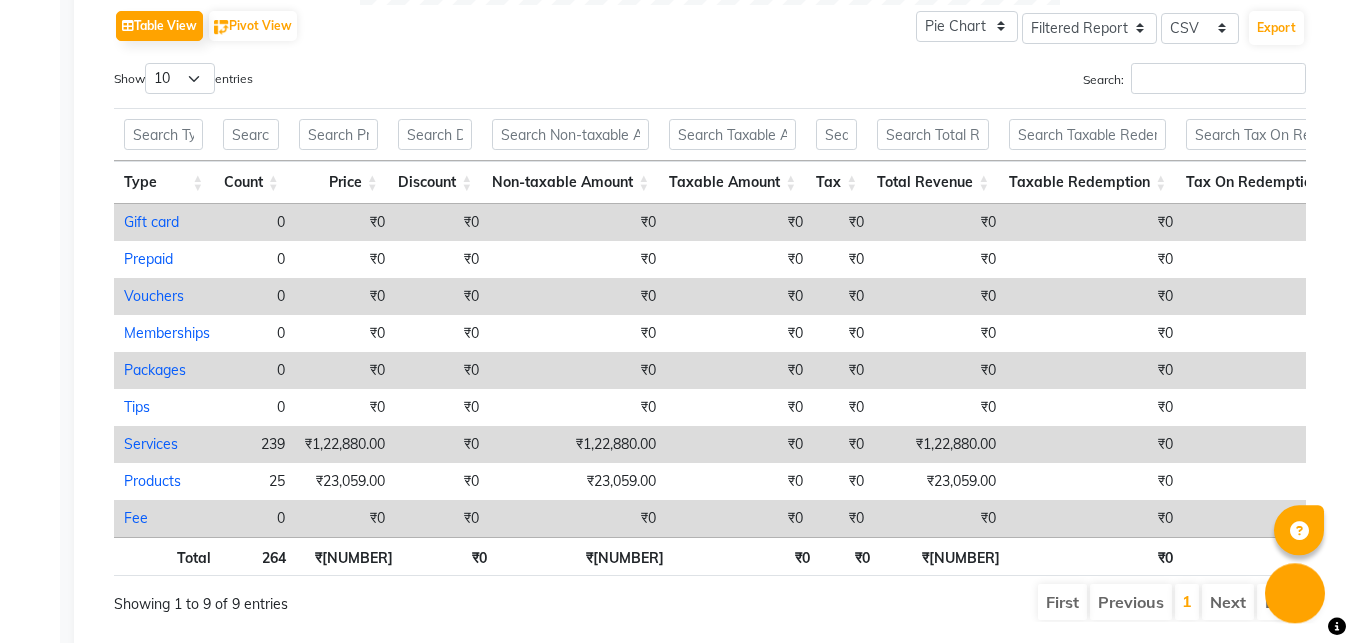scroll, scrollTop: 715, scrollLeft: 0, axis: vertical 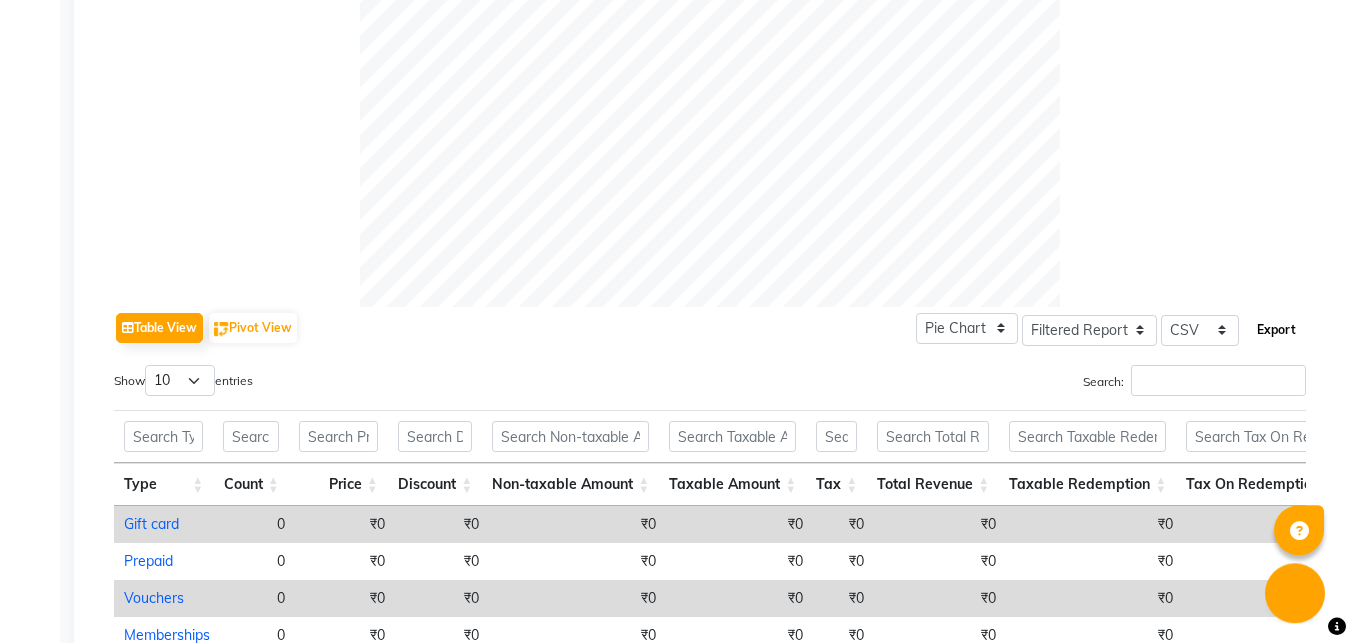 click on "Export" 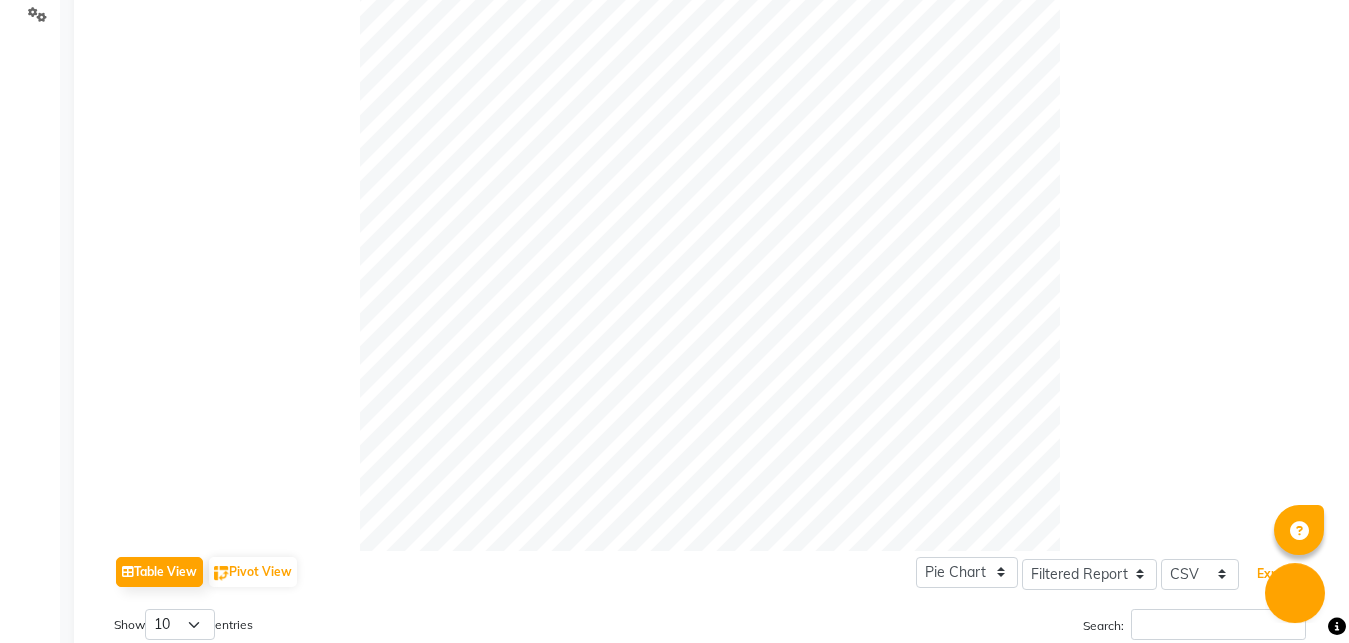 scroll, scrollTop: 0, scrollLeft: 0, axis: both 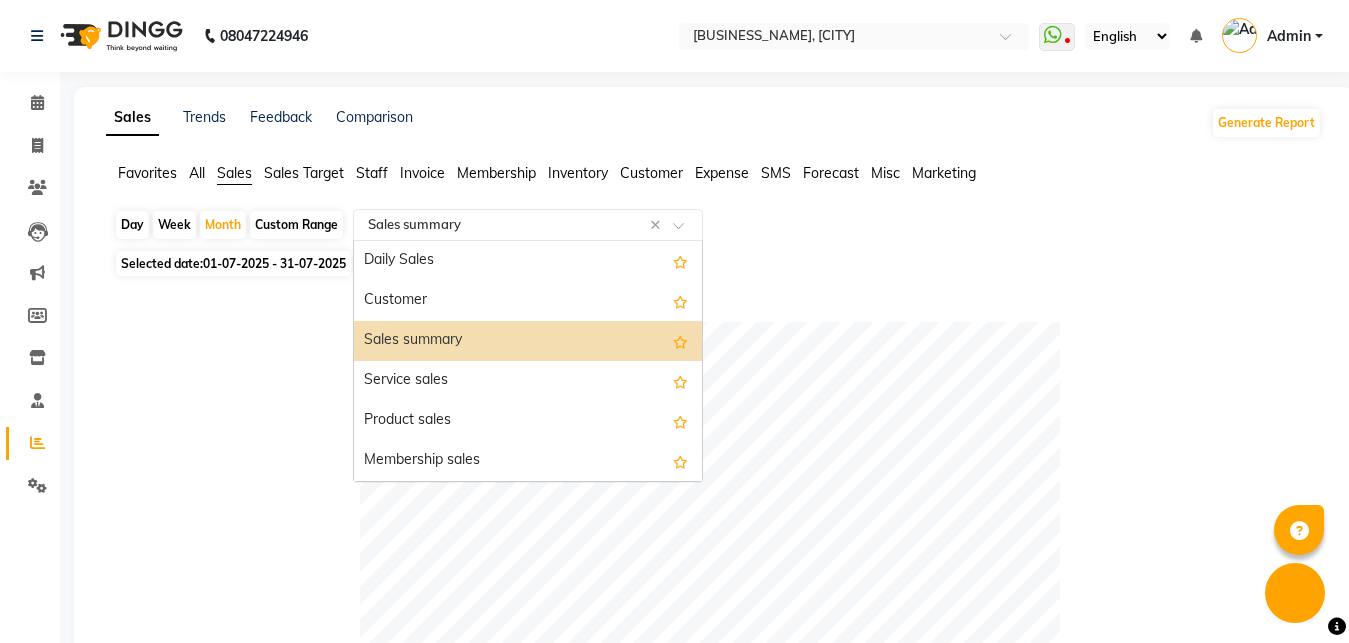 click 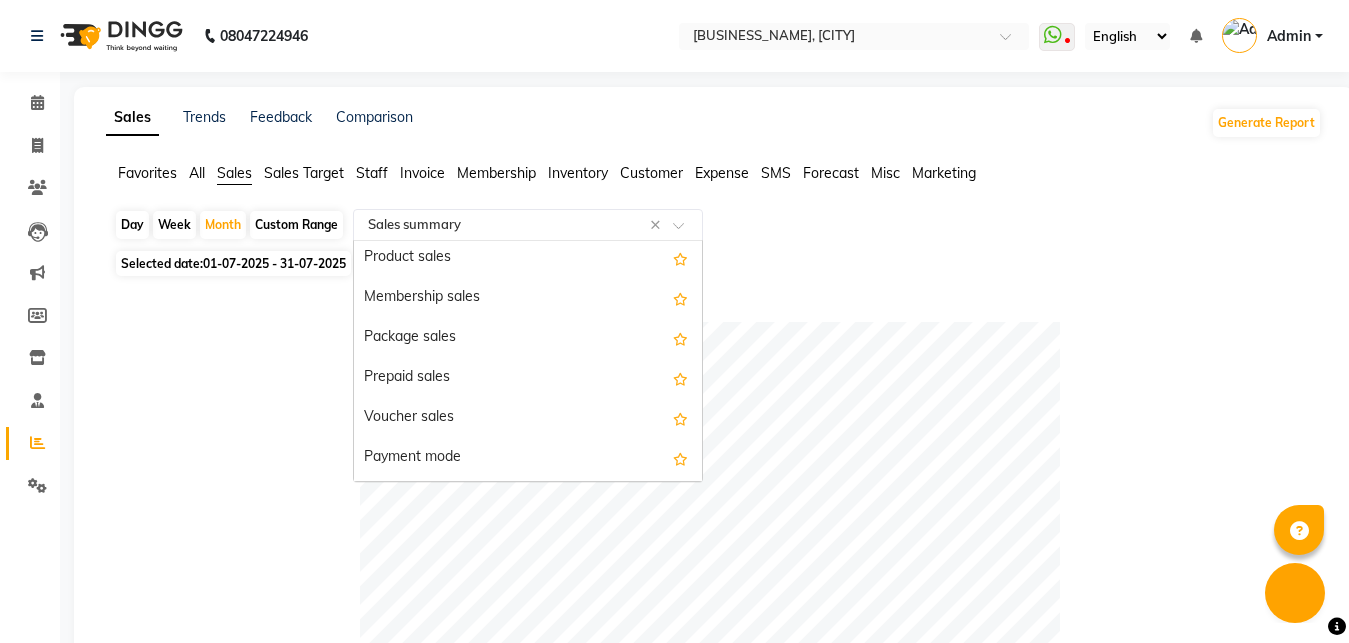 scroll, scrollTop: 170, scrollLeft: 0, axis: vertical 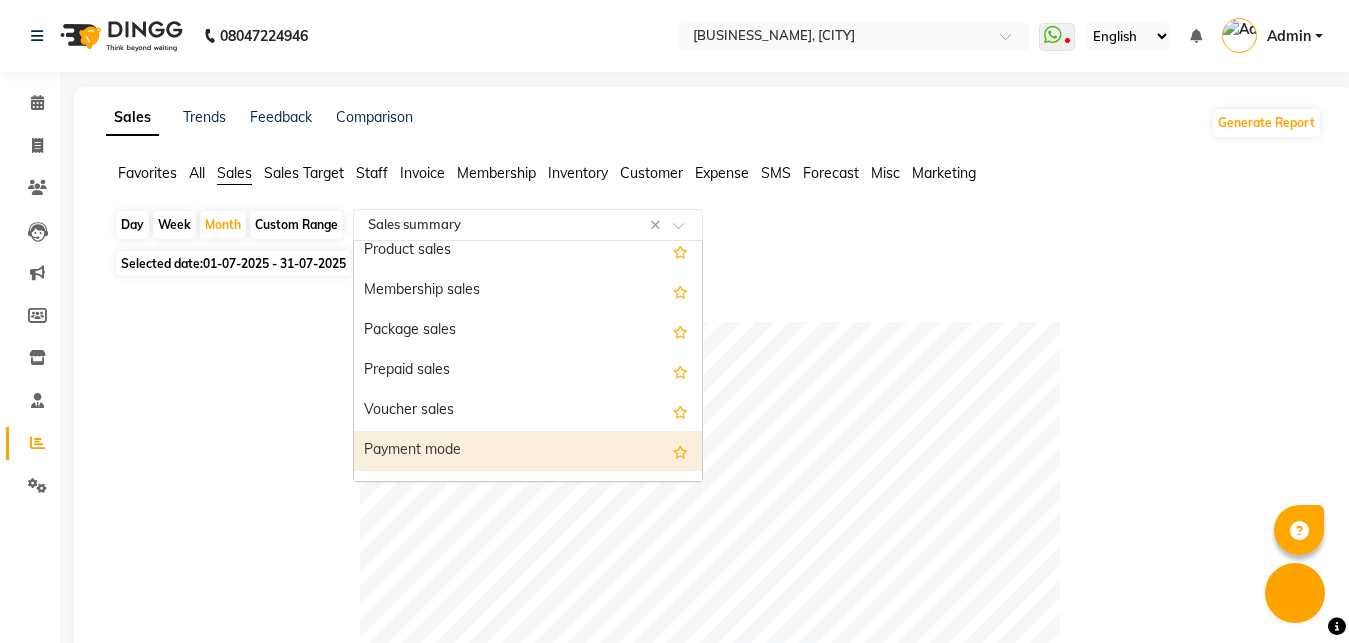 click on "Payment mode" at bounding box center (528, 451) 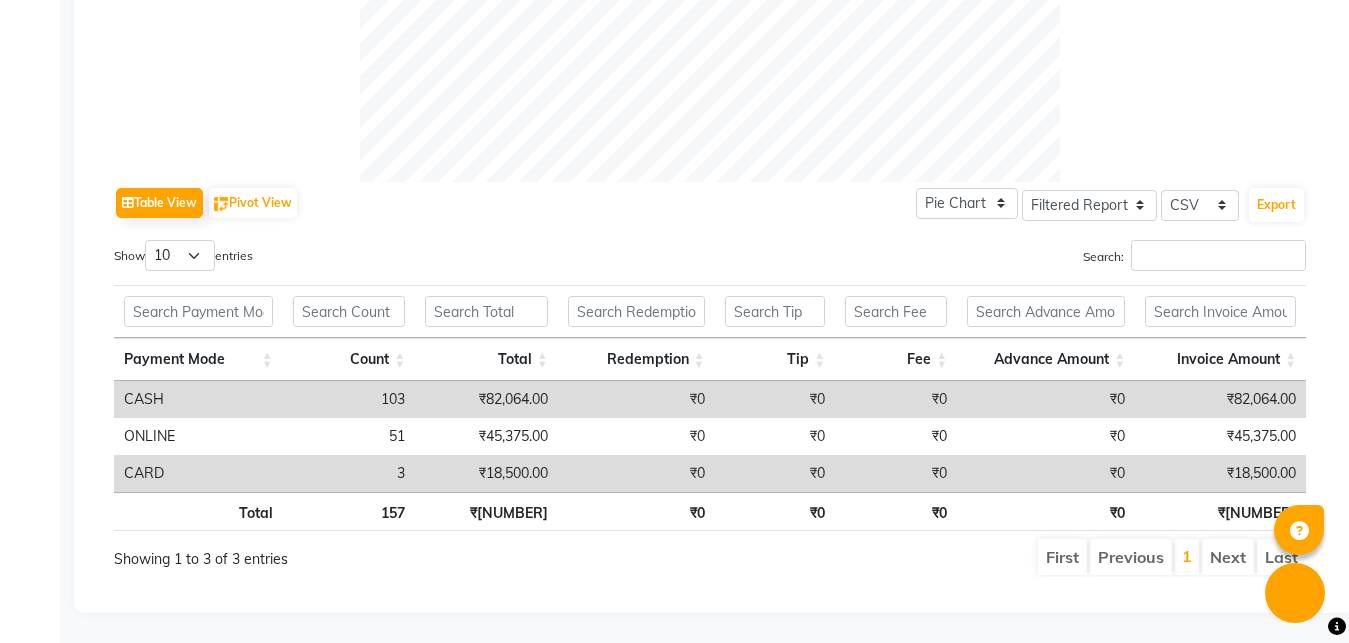 scroll, scrollTop: 839, scrollLeft: 0, axis: vertical 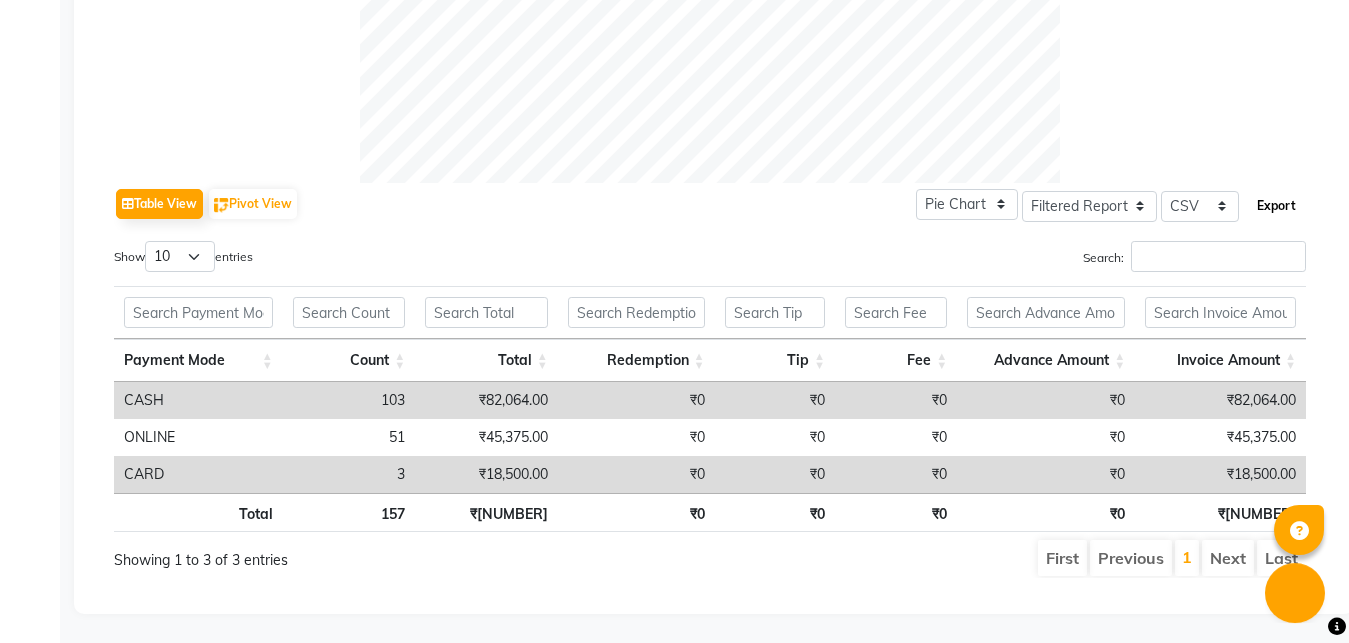 click on "Export" 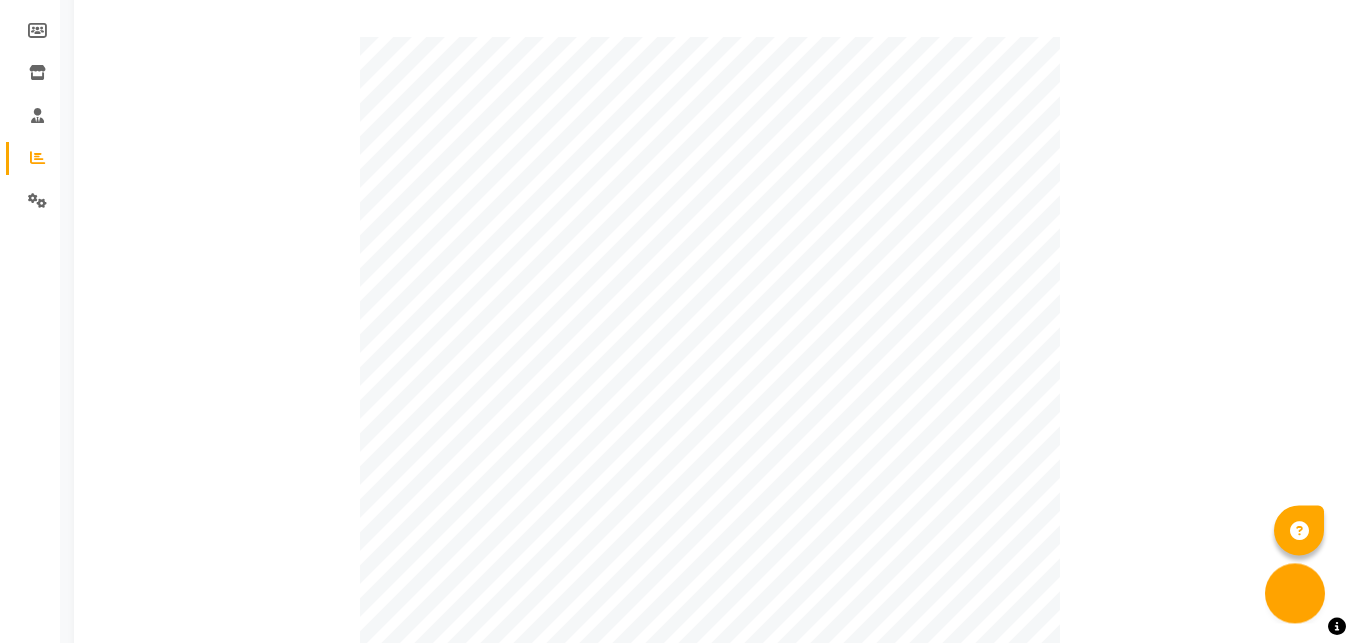 scroll, scrollTop: 230, scrollLeft: 0, axis: vertical 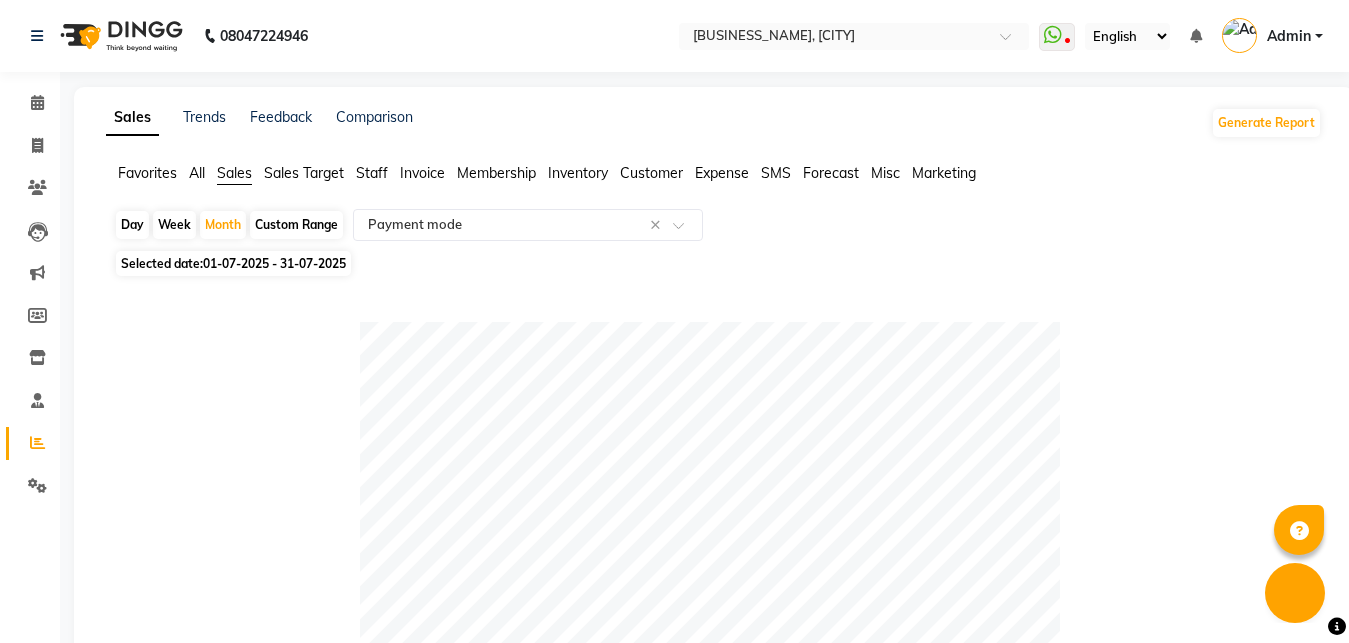 click on "Staff" 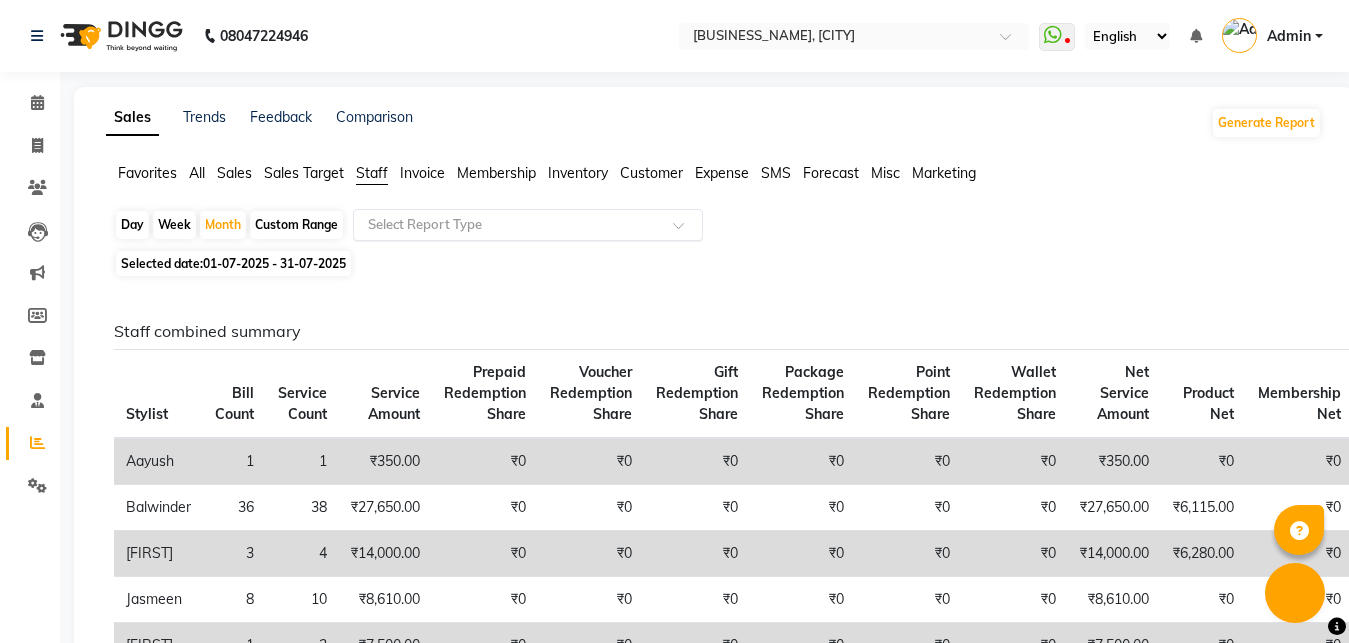 click 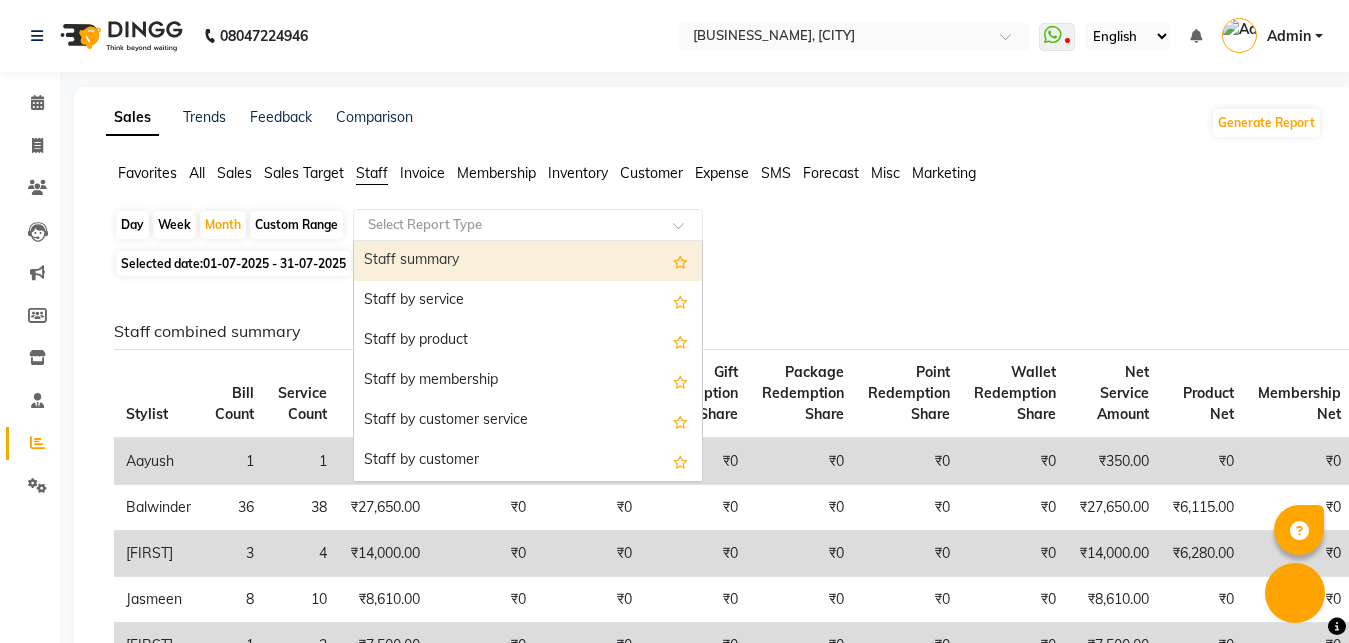 click on "Staff summary" at bounding box center [528, 261] 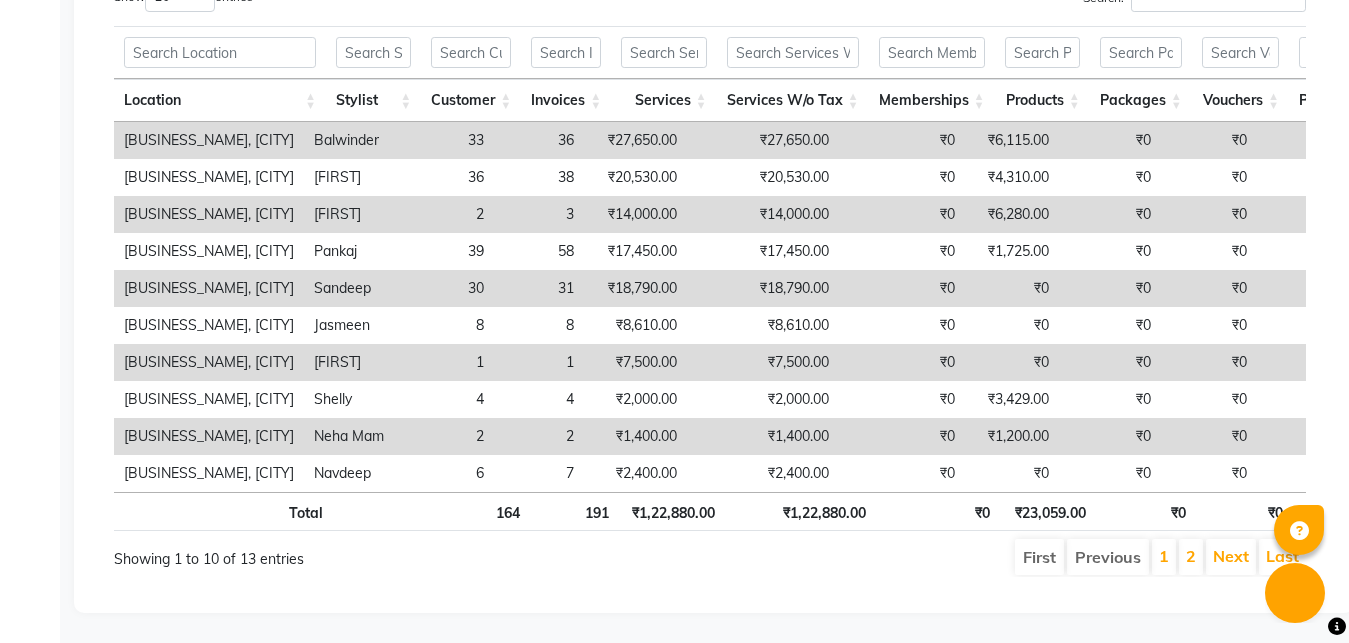 scroll, scrollTop: 1052, scrollLeft: 0, axis: vertical 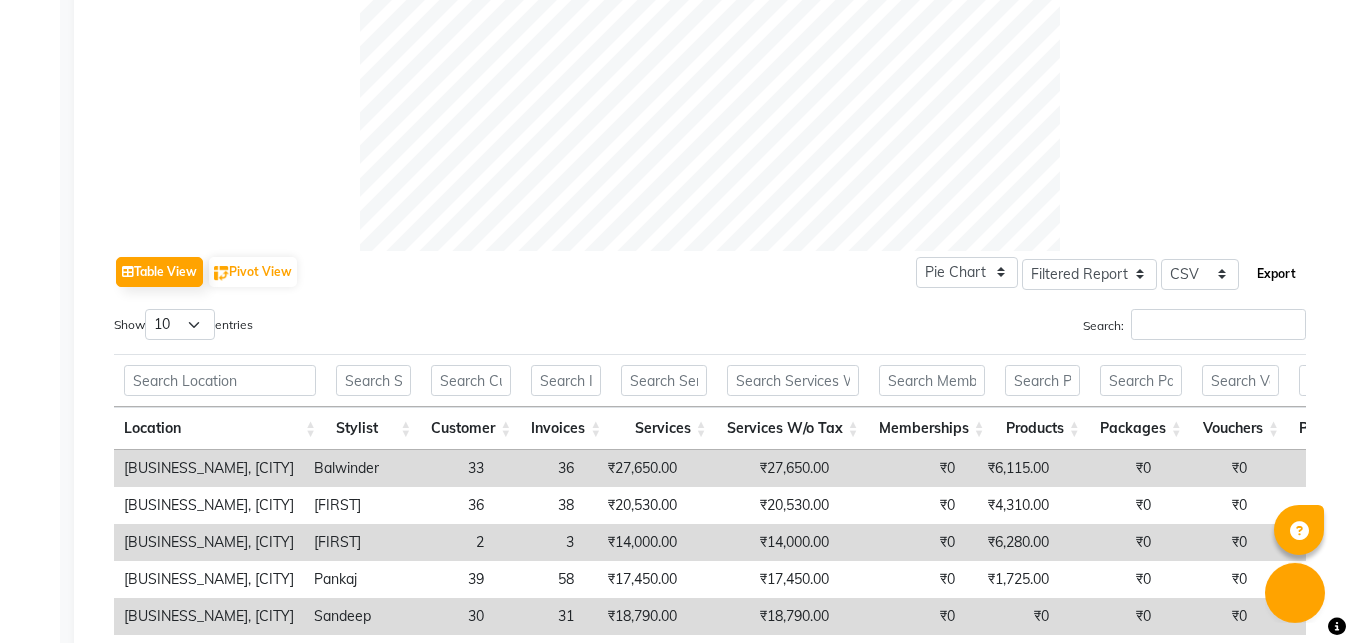 click on "Export" 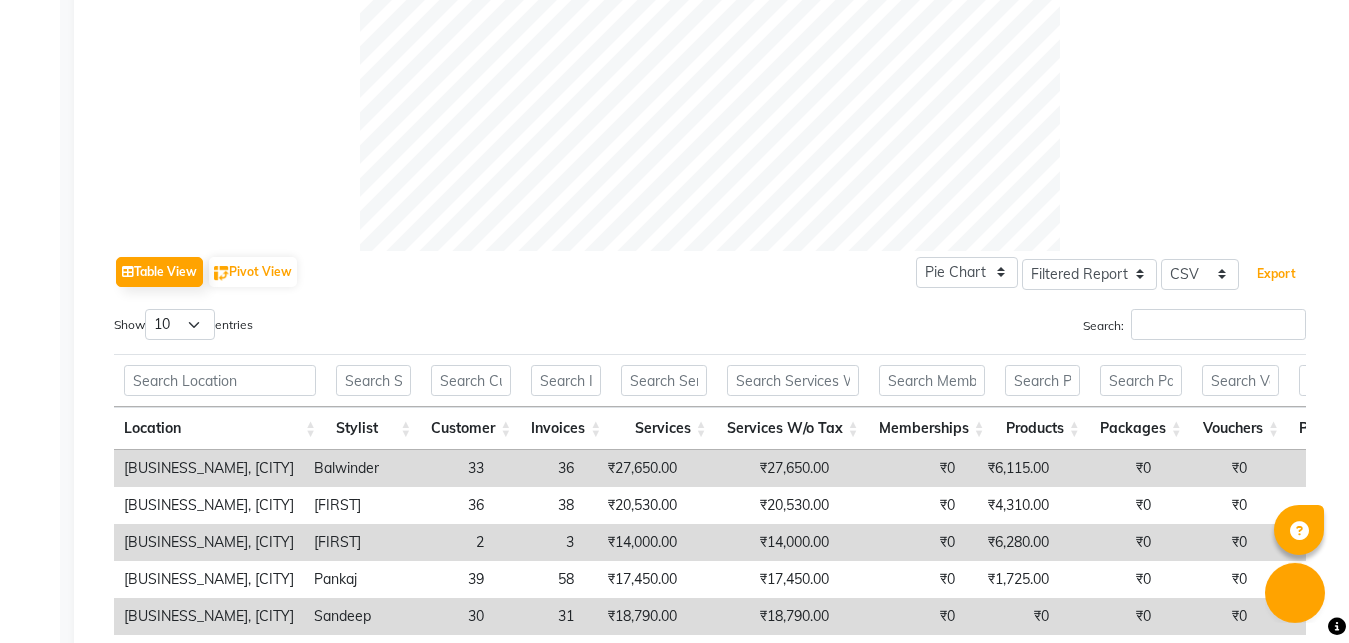 type 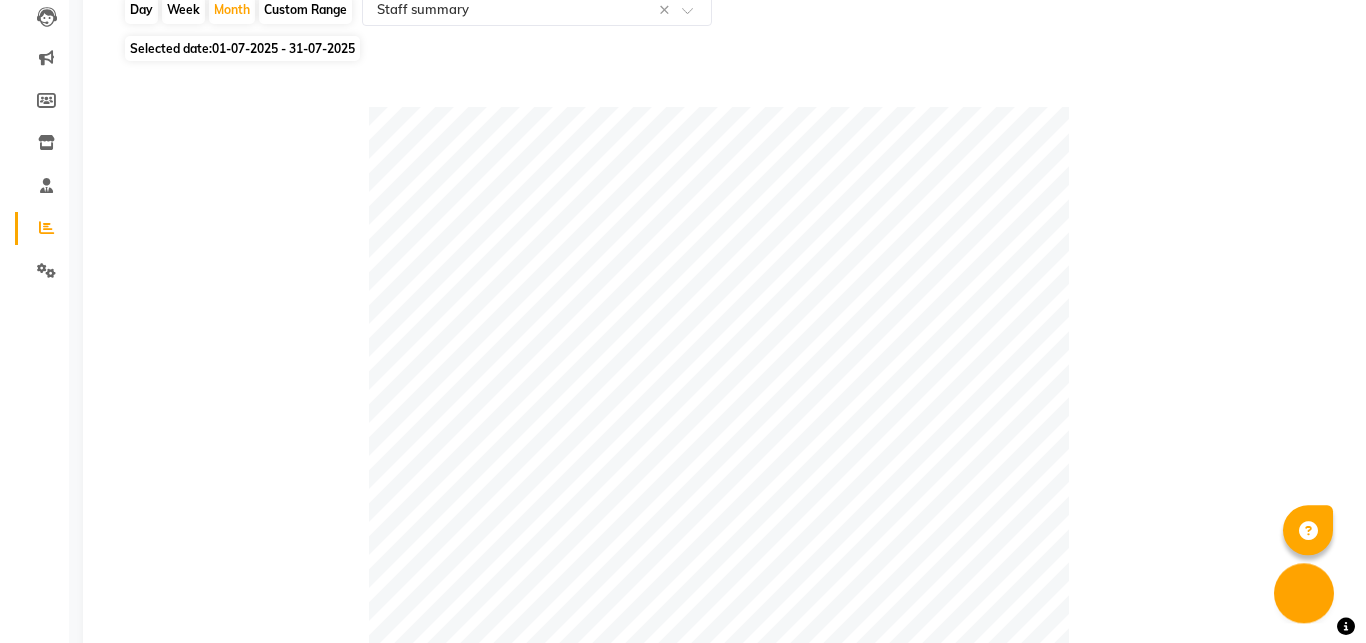 scroll, scrollTop: 0, scrollLeft: 0, axis: both 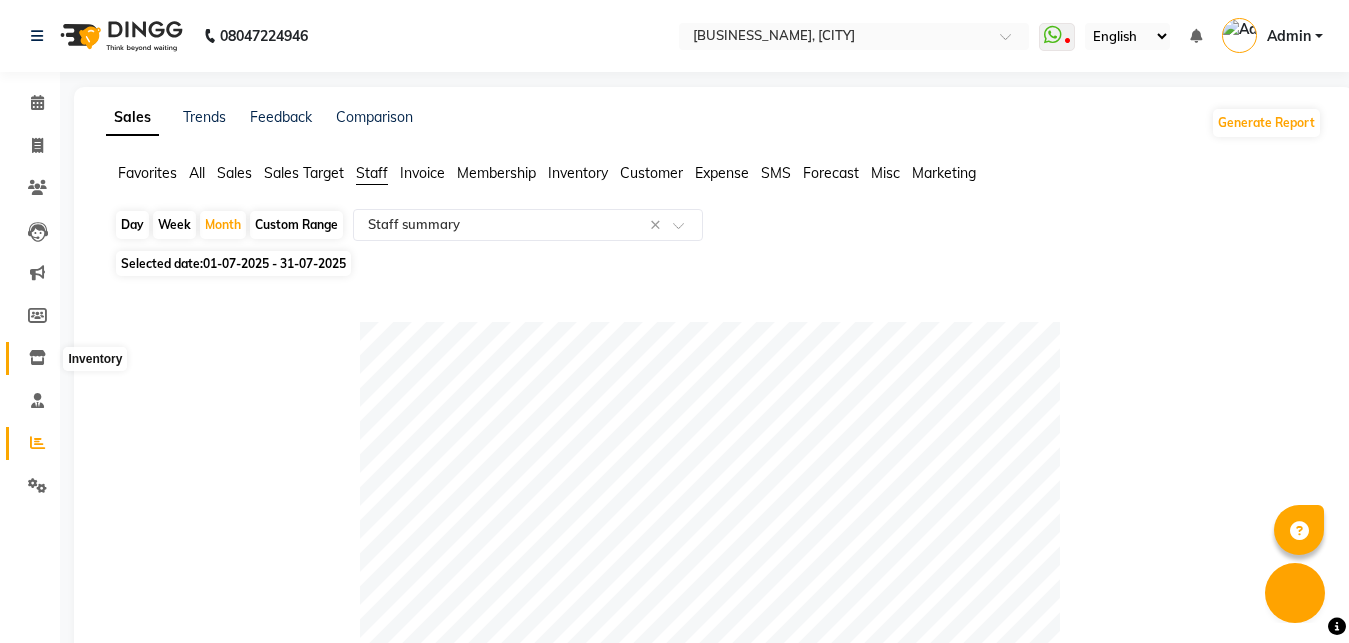 click 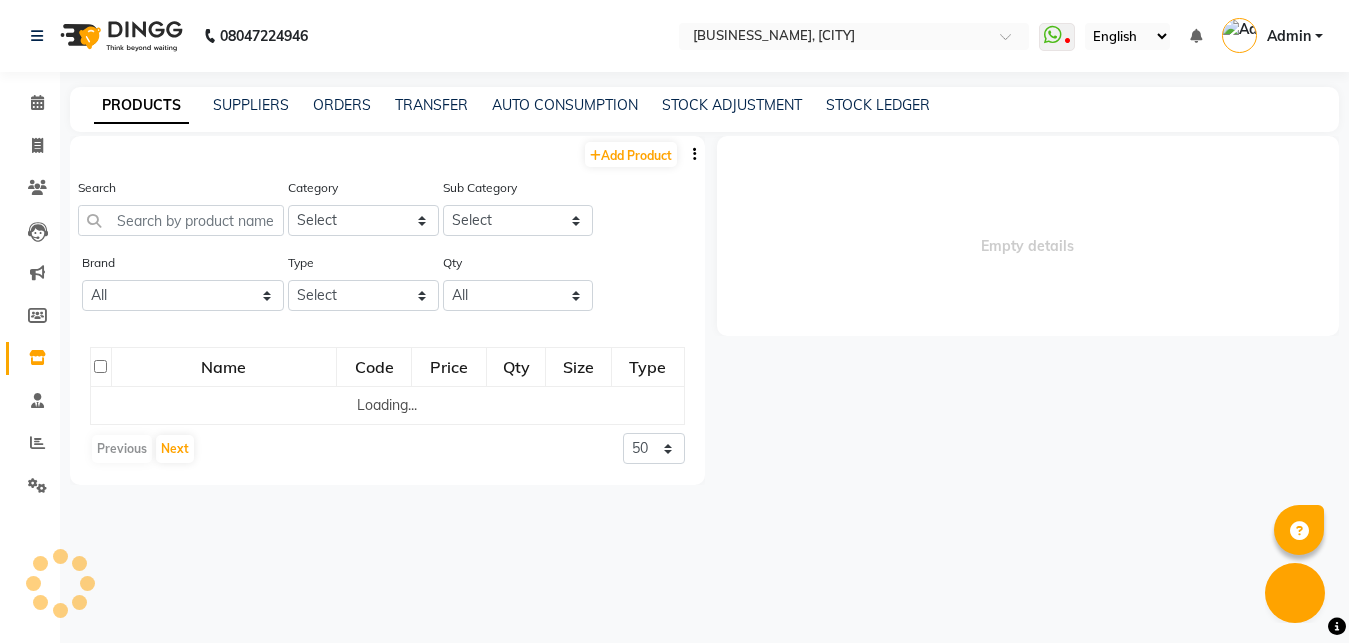 select 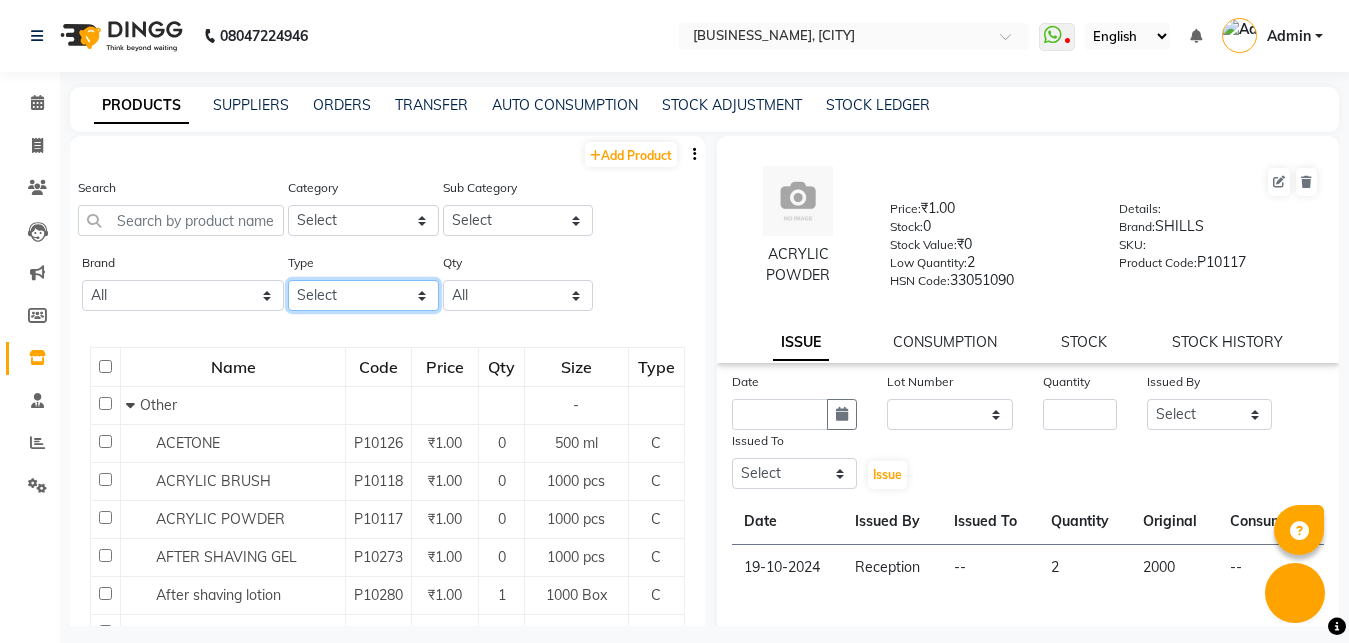 click on "Select Both Retail Consumable" 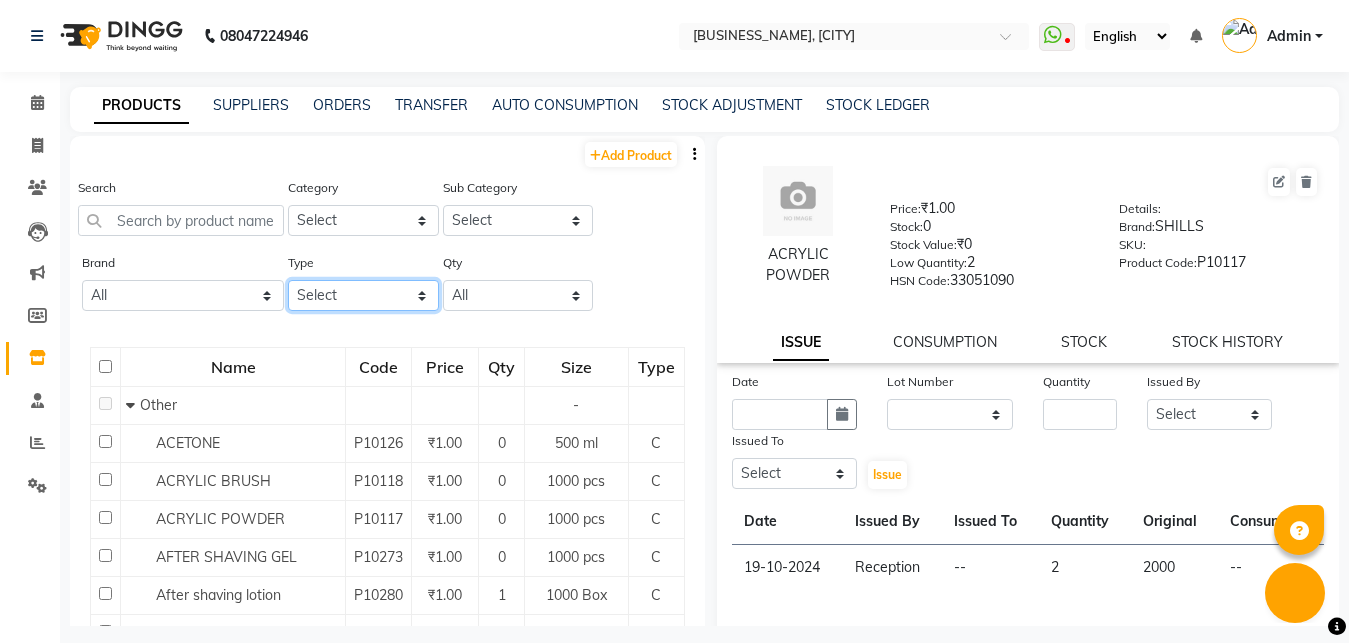 select on "R" 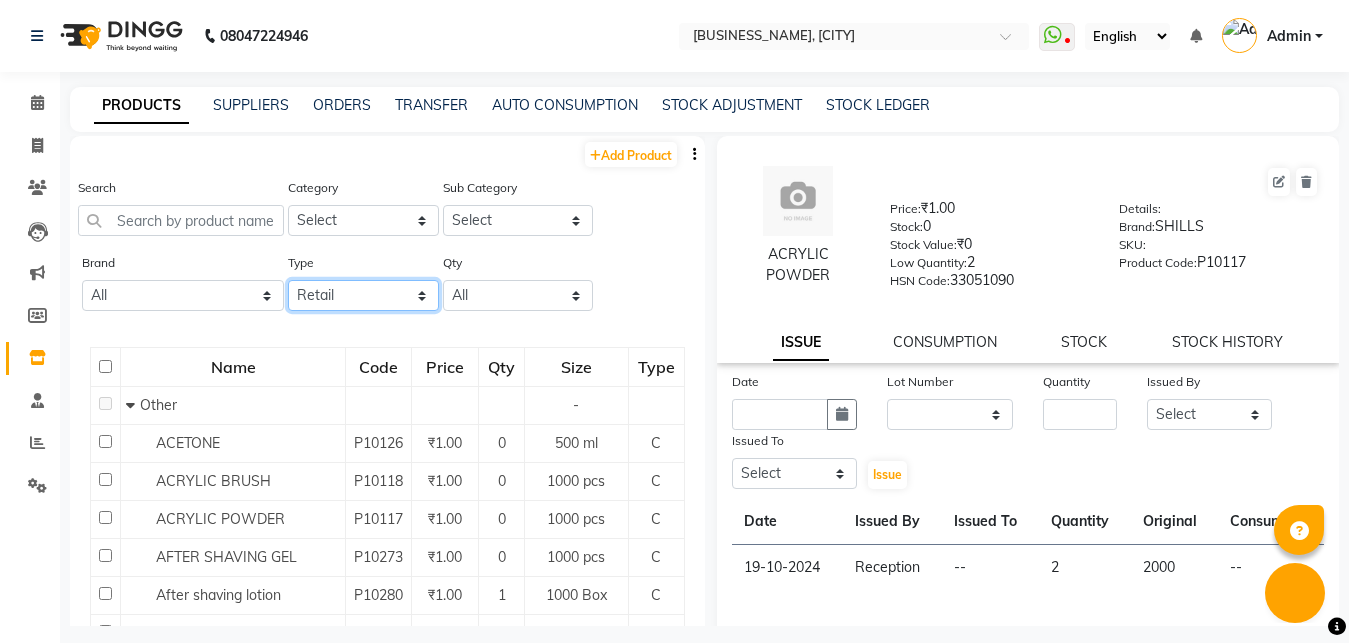click on "Retail" 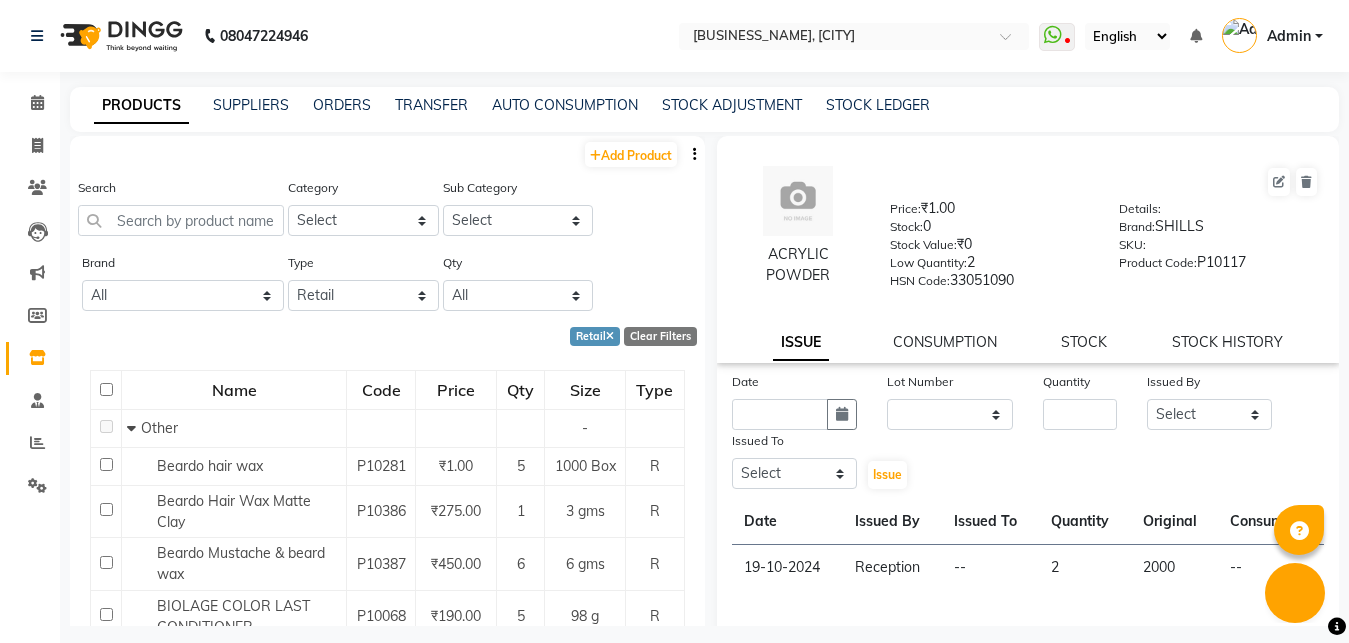 click 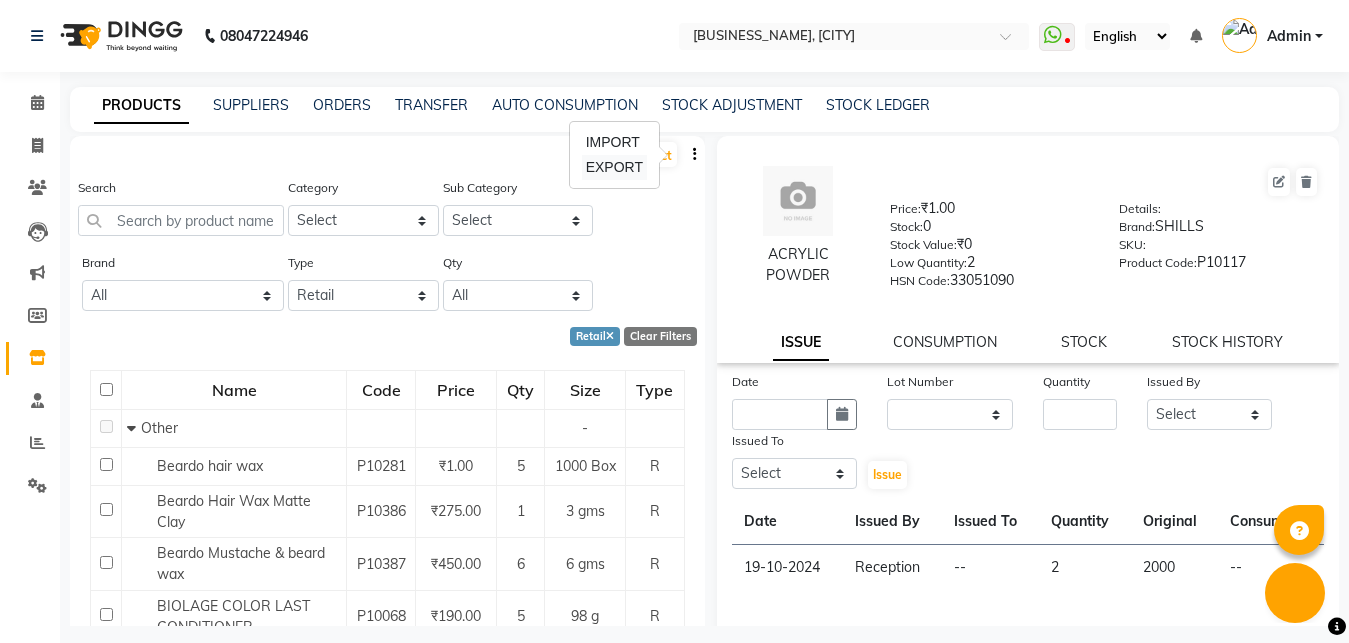 click on "EXPORT" at bounding box center (614, 167) 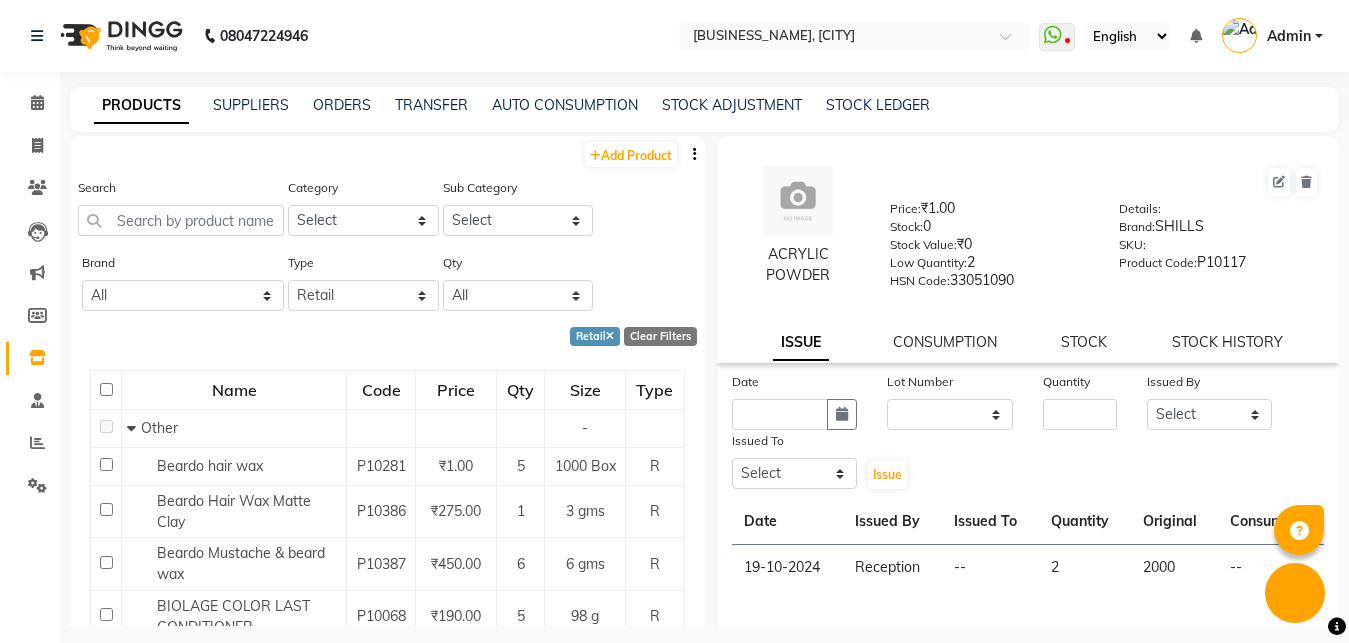 click on "Admin" at bounding box center [1289, 36] 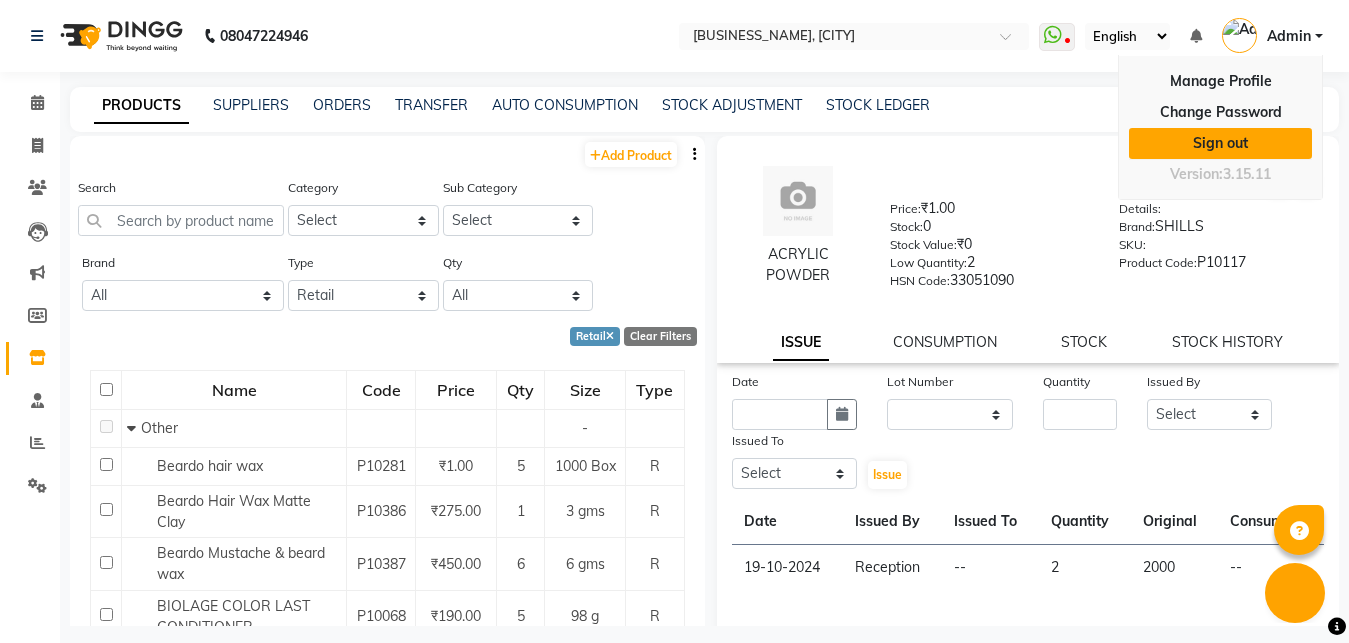 click on "Sign out" at bounding box center [1220, 143] 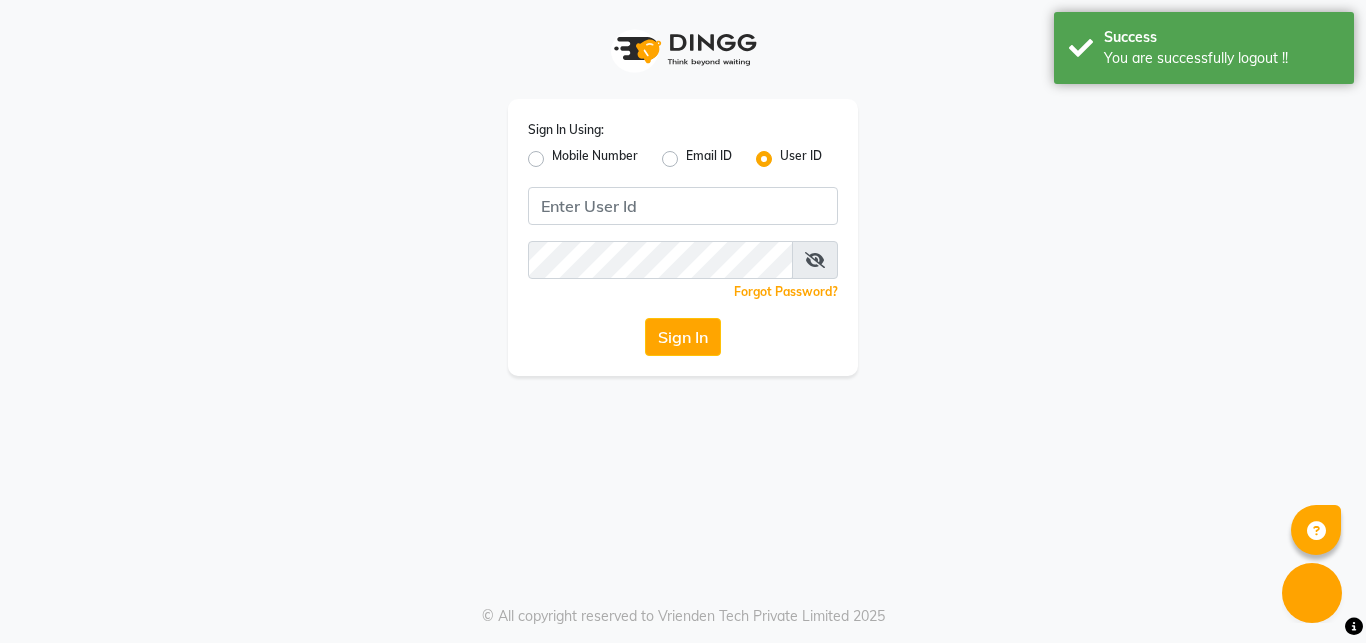 click on "Mobile Number" 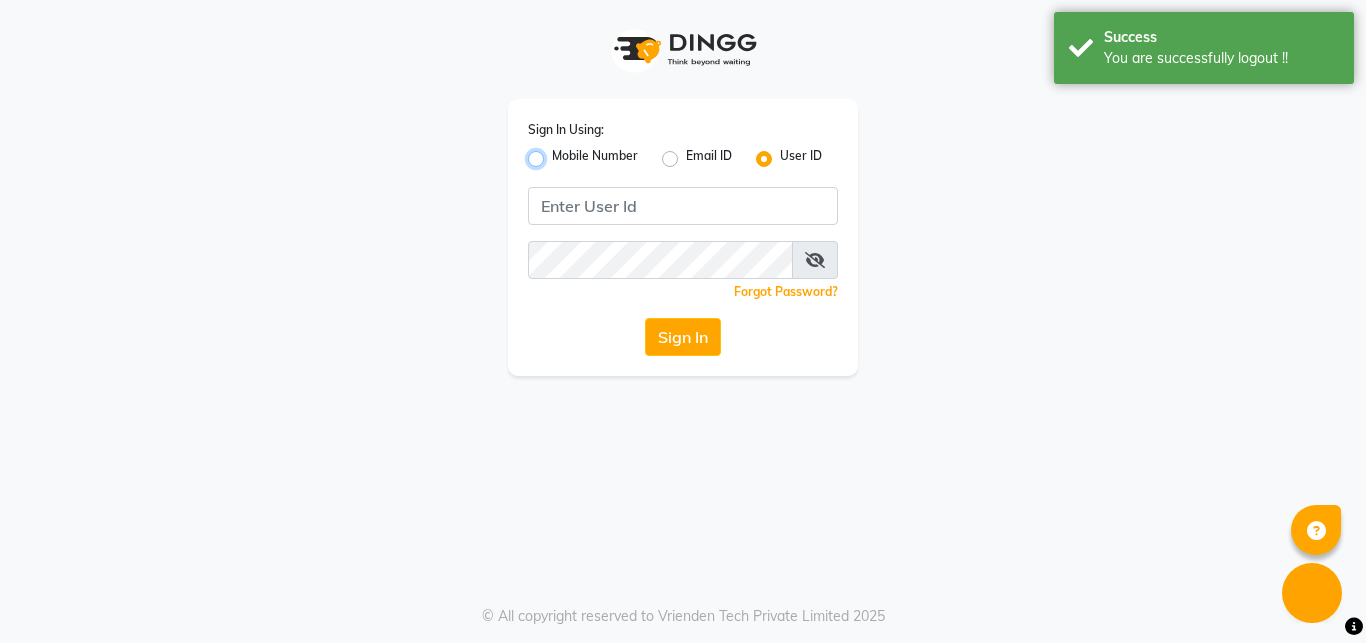 click on "Mobile Number" at bounding box center [558, 153] 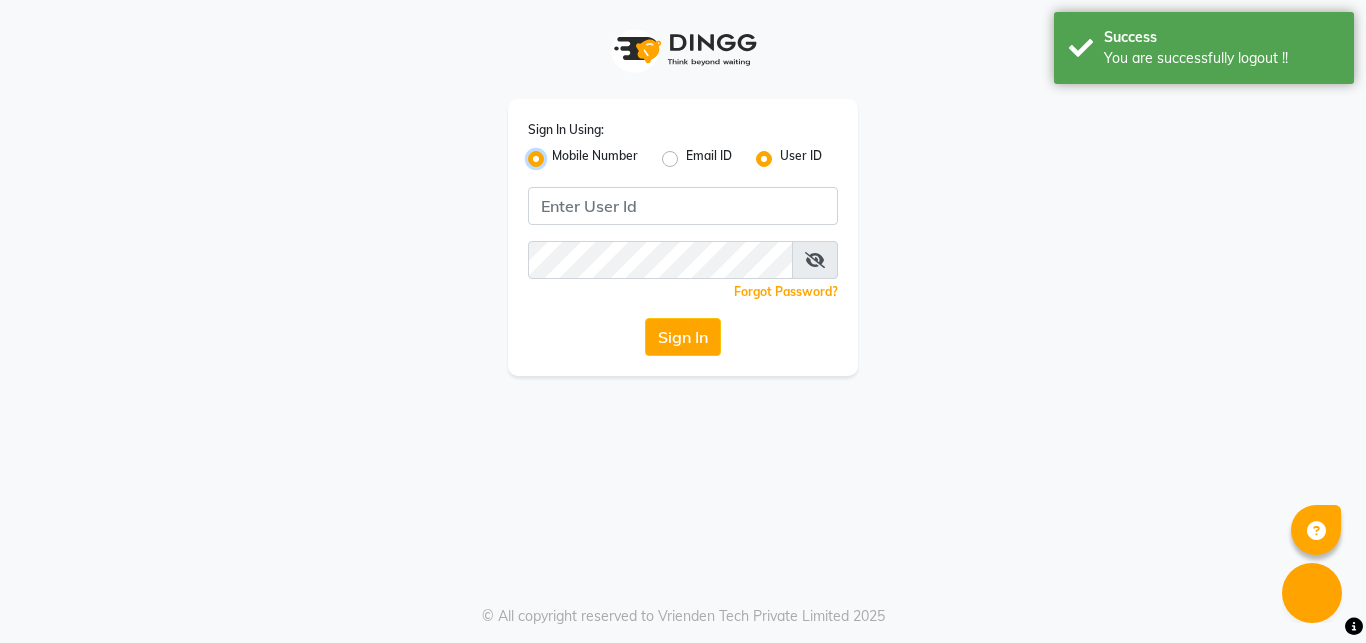 radio on "false" 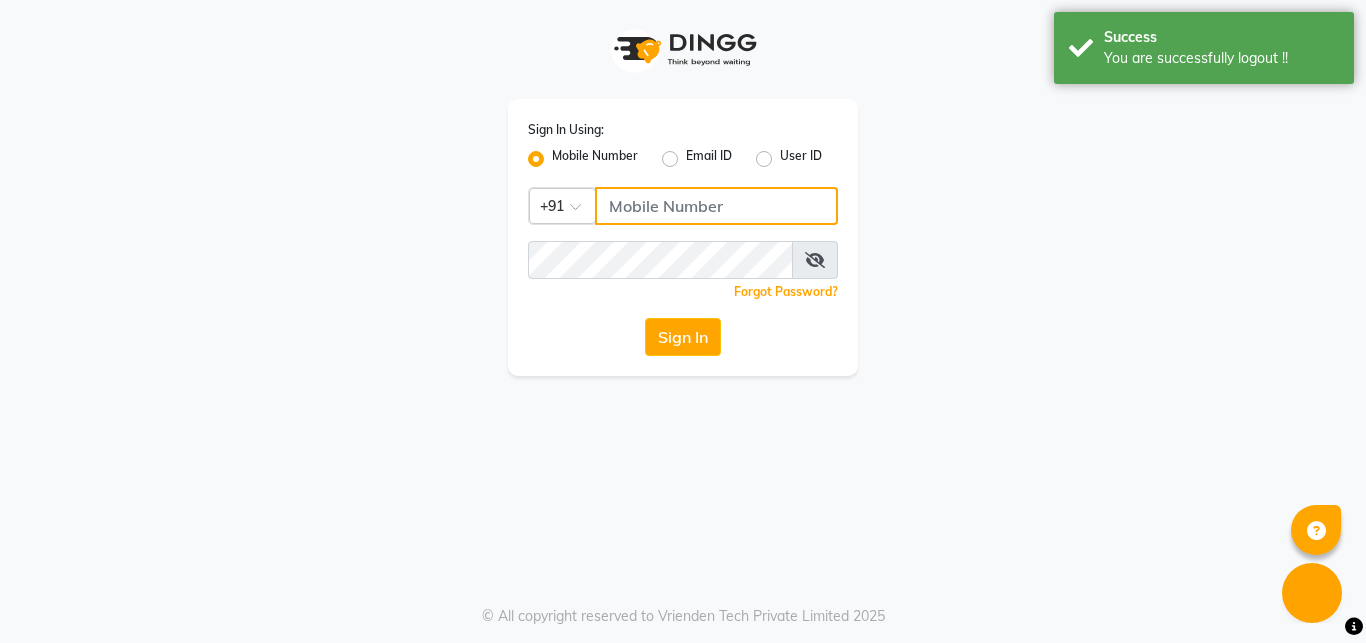 click 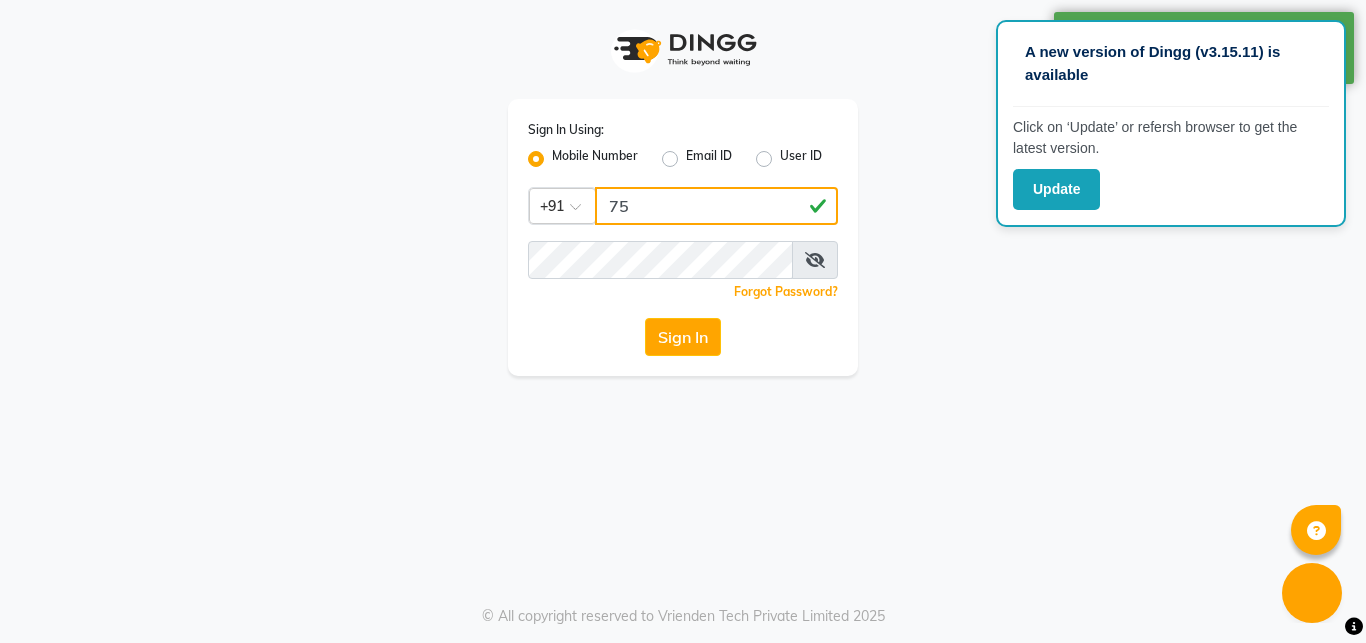 click on "75" 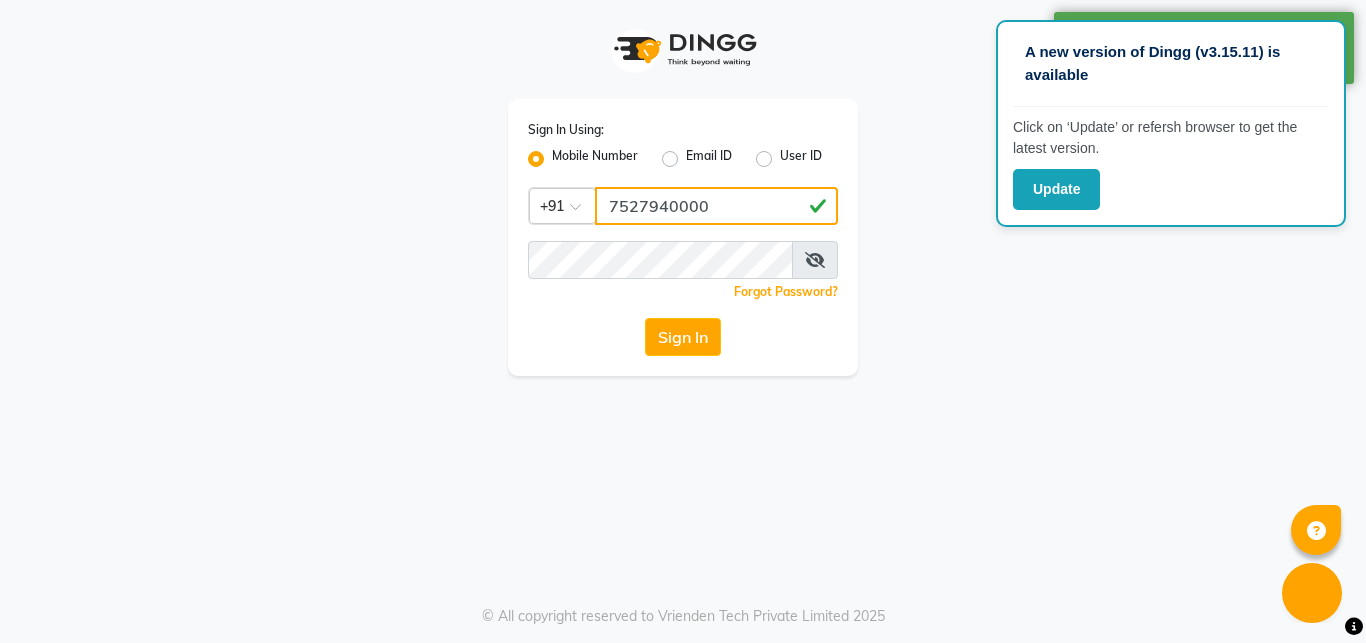 type on "7527940000" 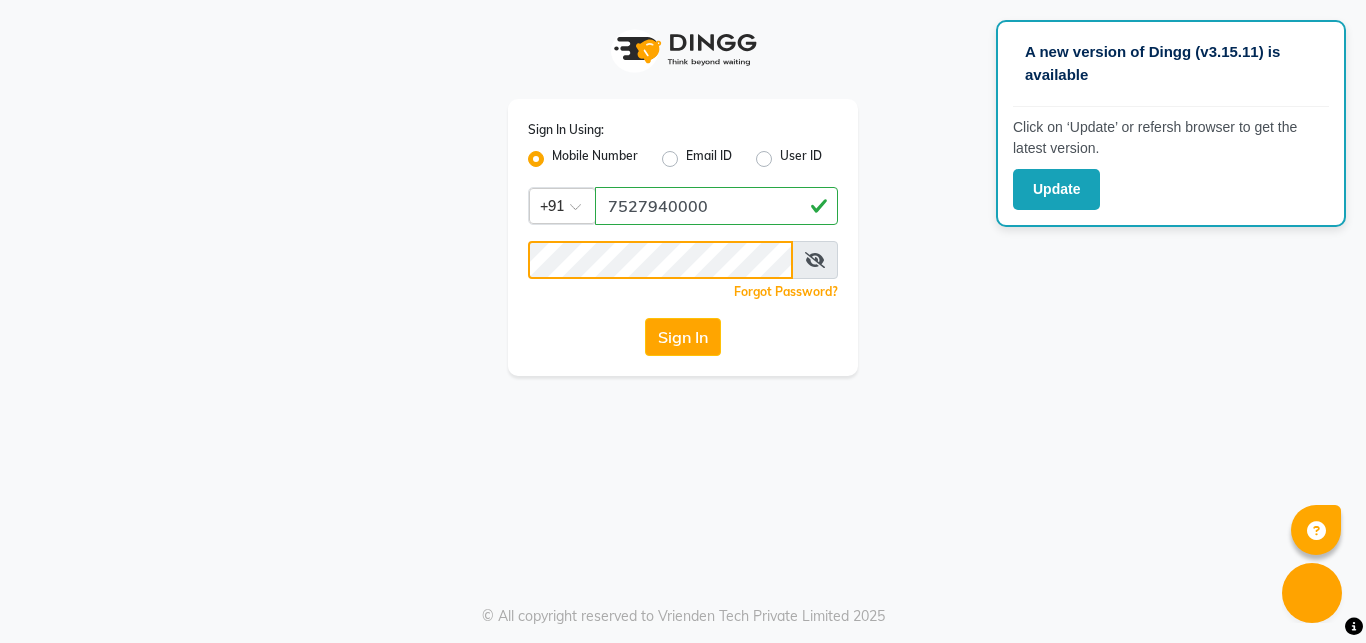 click on "Sign In" 